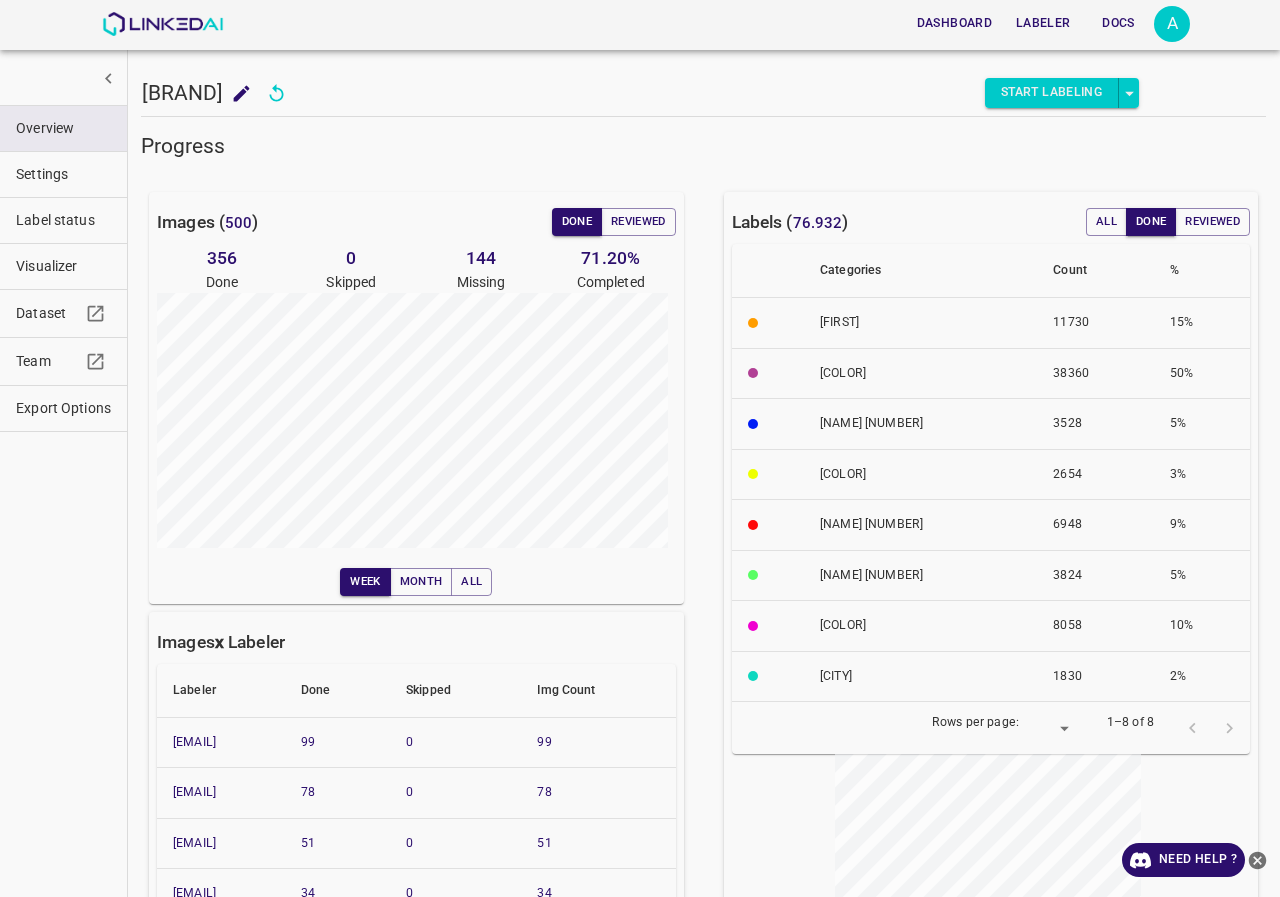 scroll, scrollTop: 0, scrollLeft: 0, axis: both 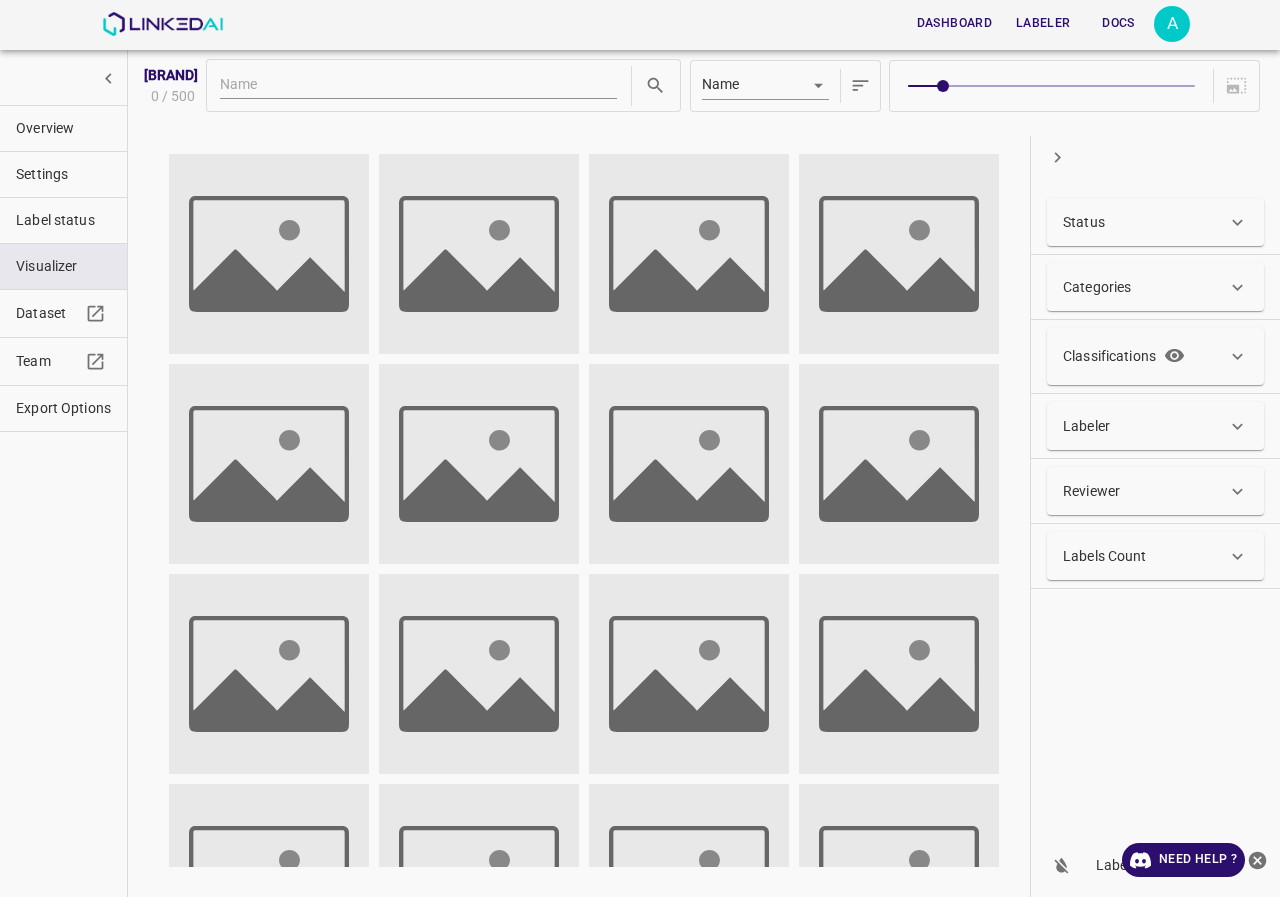 click on "Status" at bounding box center [1145, 222] 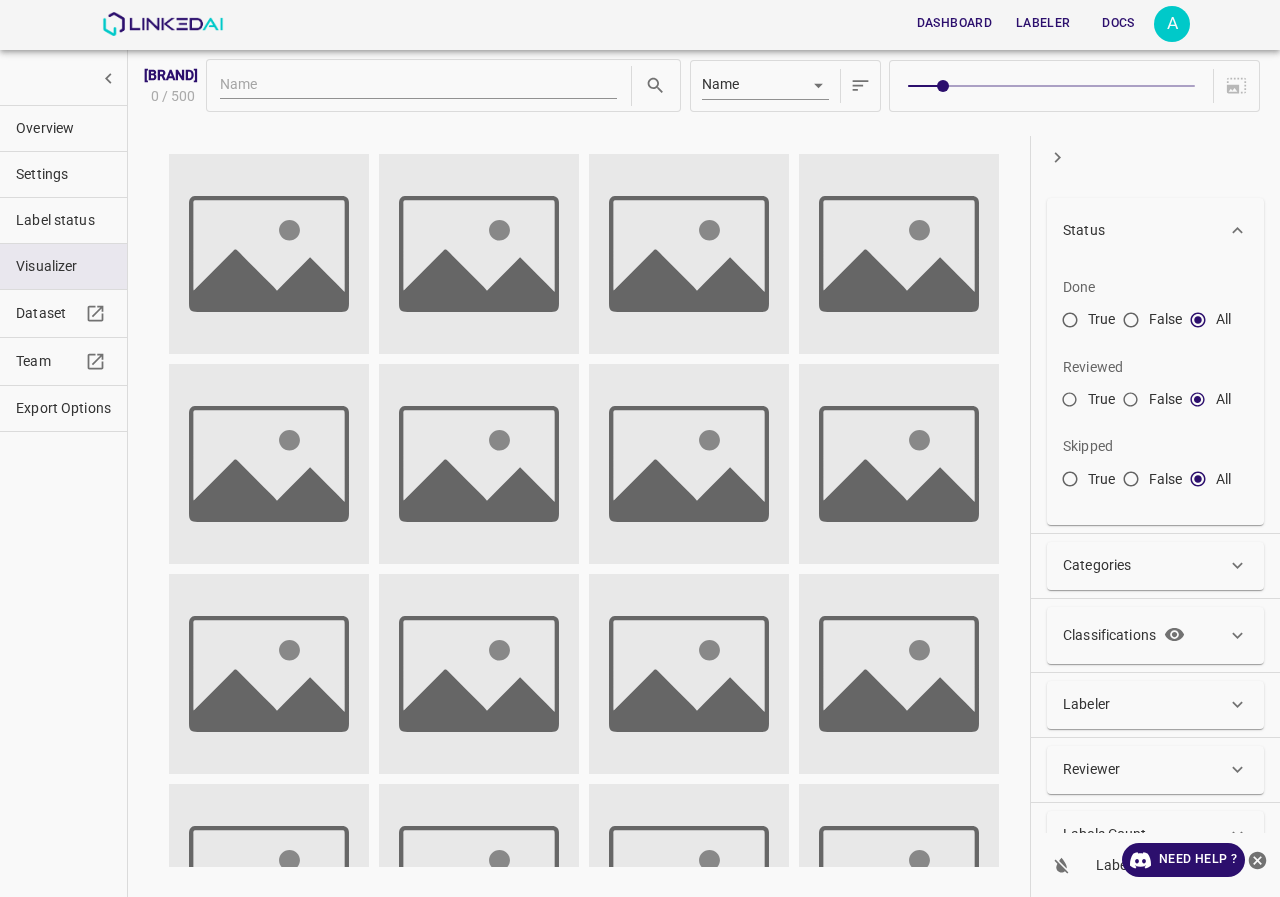 click on "False" at bounding box center (1070, 324) 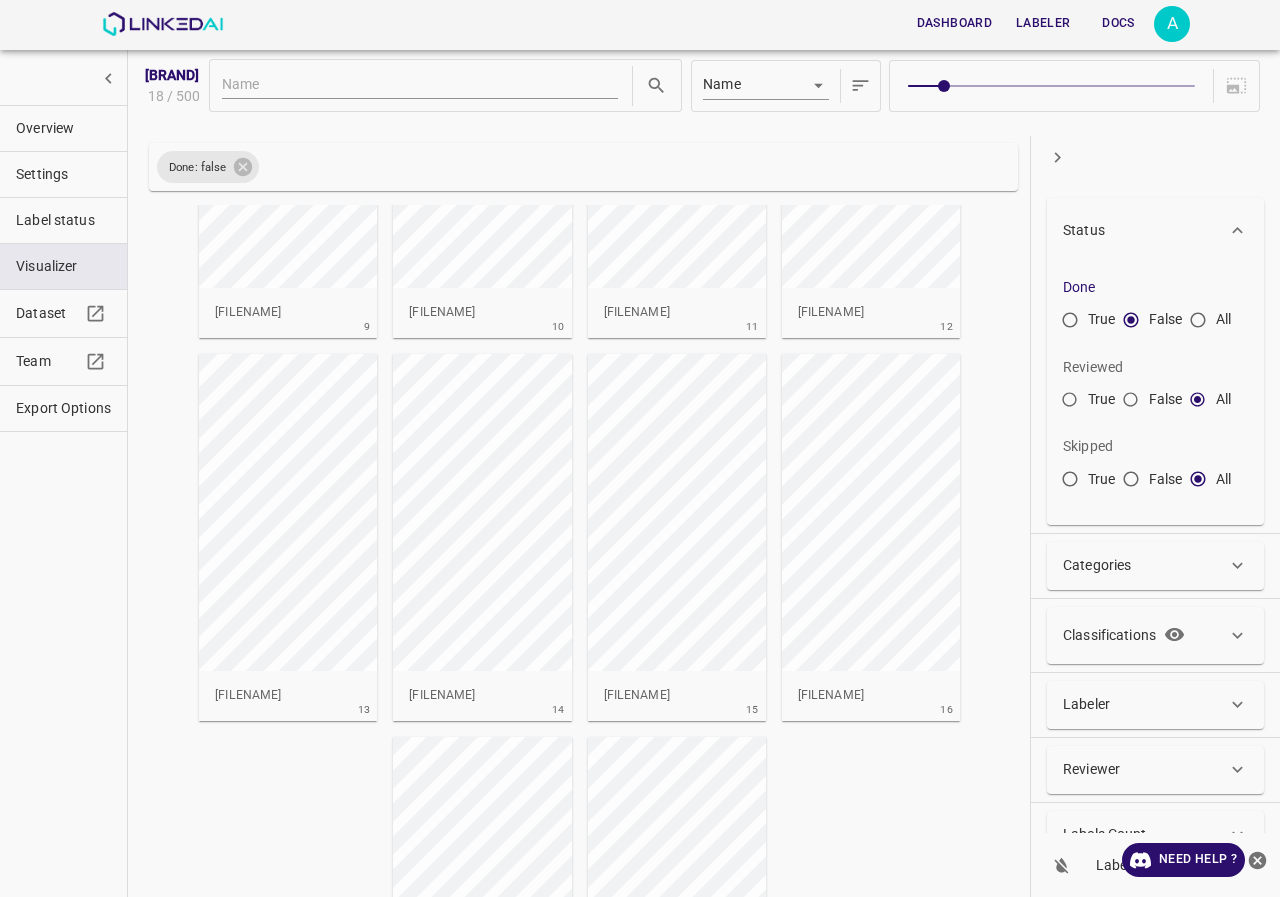 scroll, scrollTop: 1571, scrollLeft: 0, axis: vertical 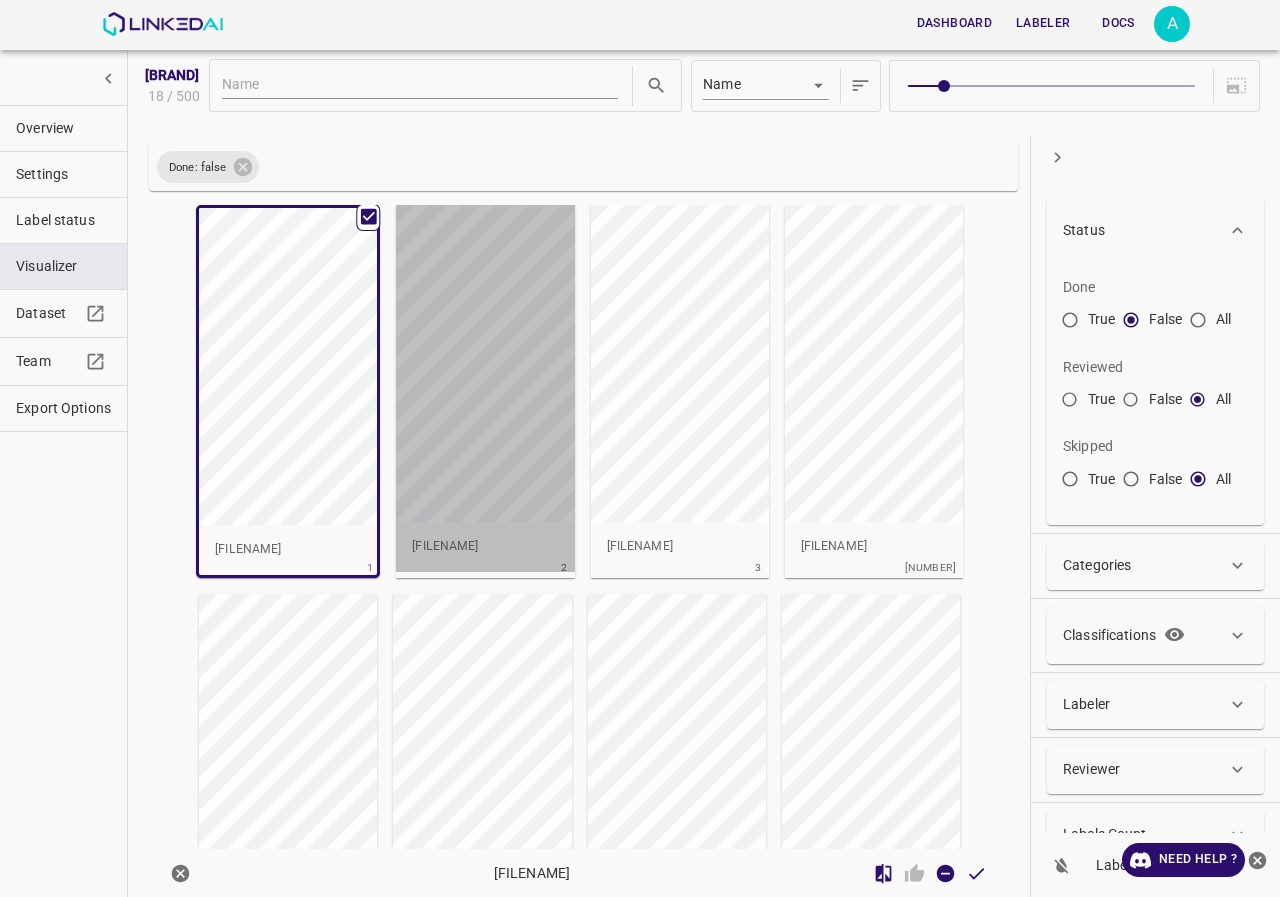 click at bounding box center (485, 363) 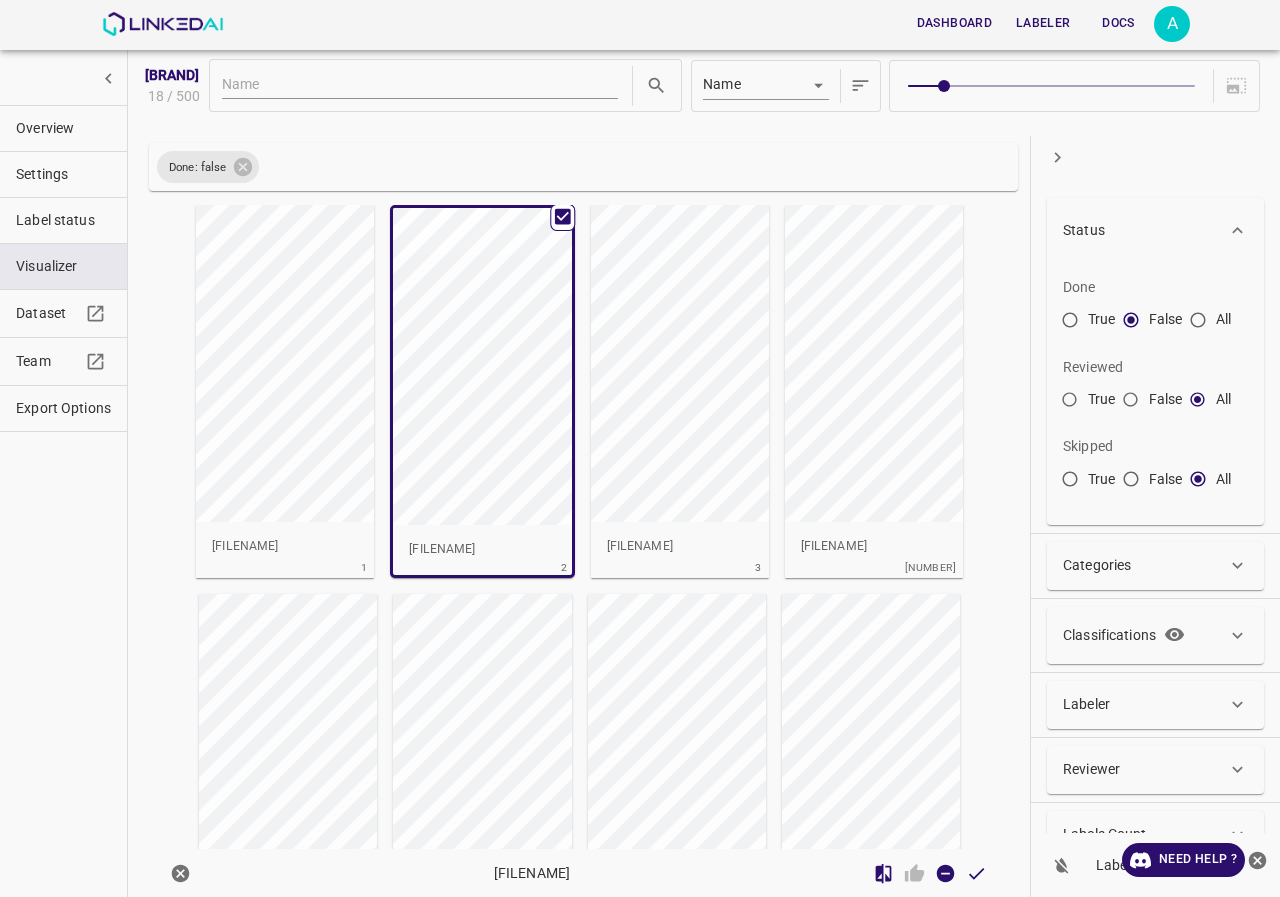click at bounding box center (285, 363) 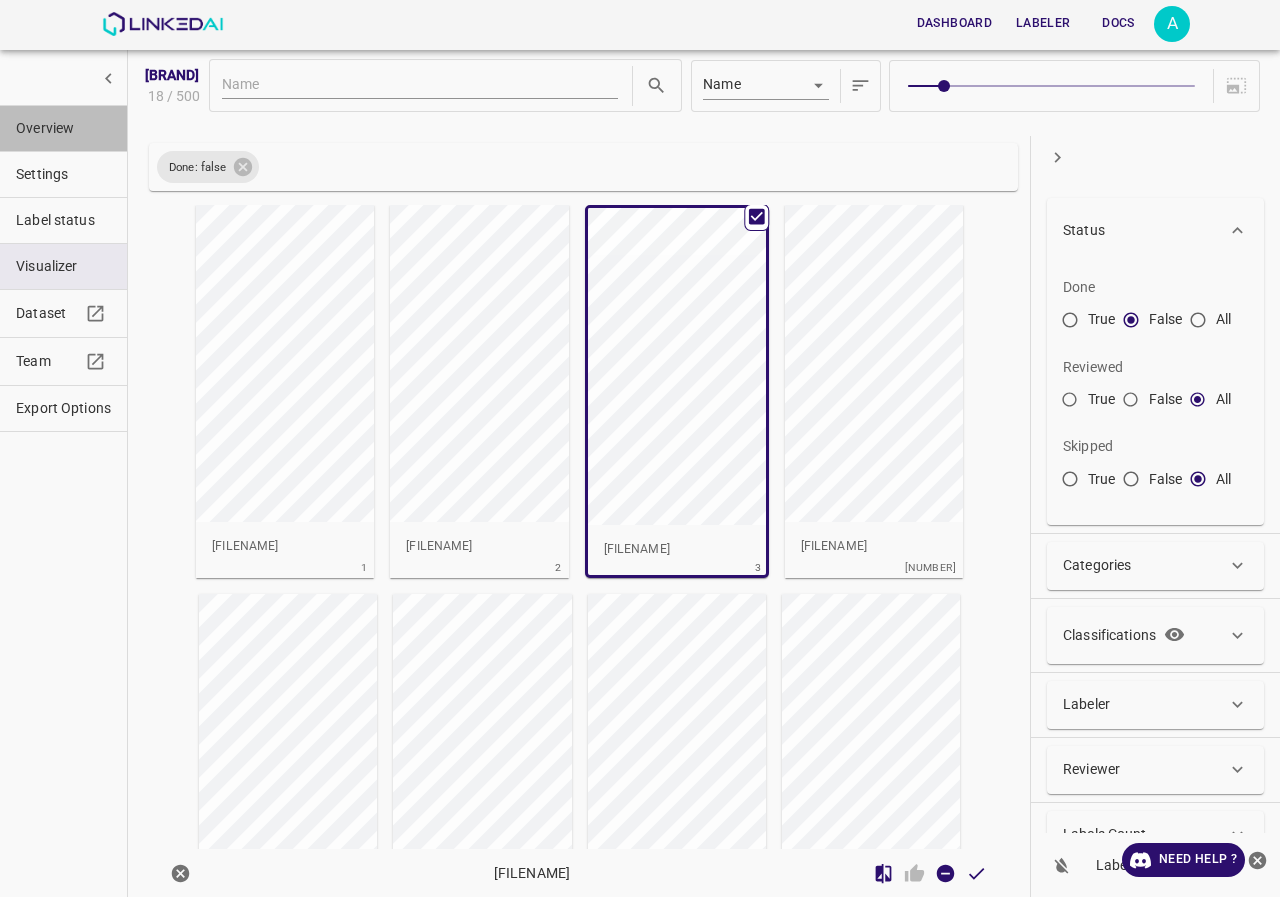 click on "Overview" at bounding box center (63, 128) 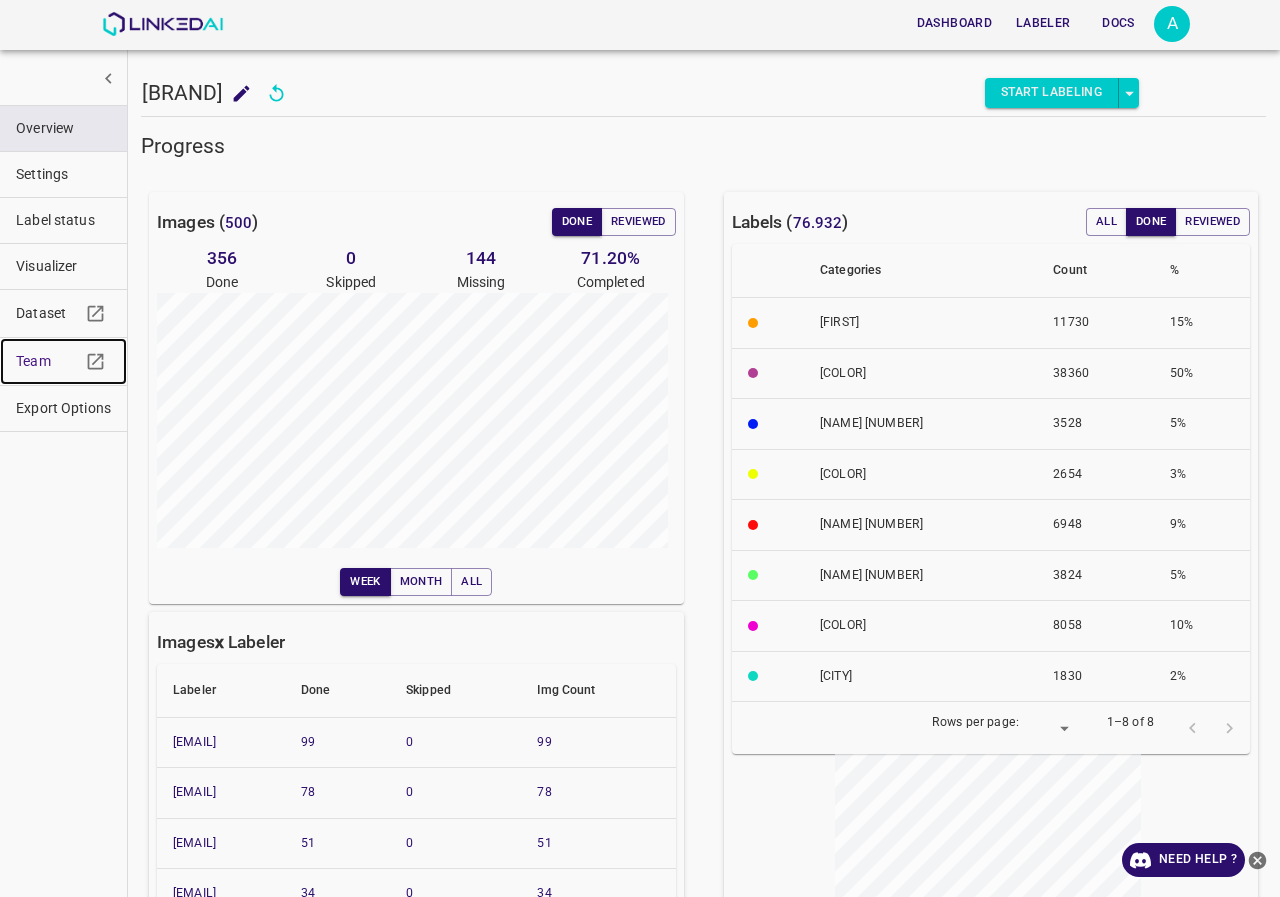 click on "Team" at bounding box center (48, 361) 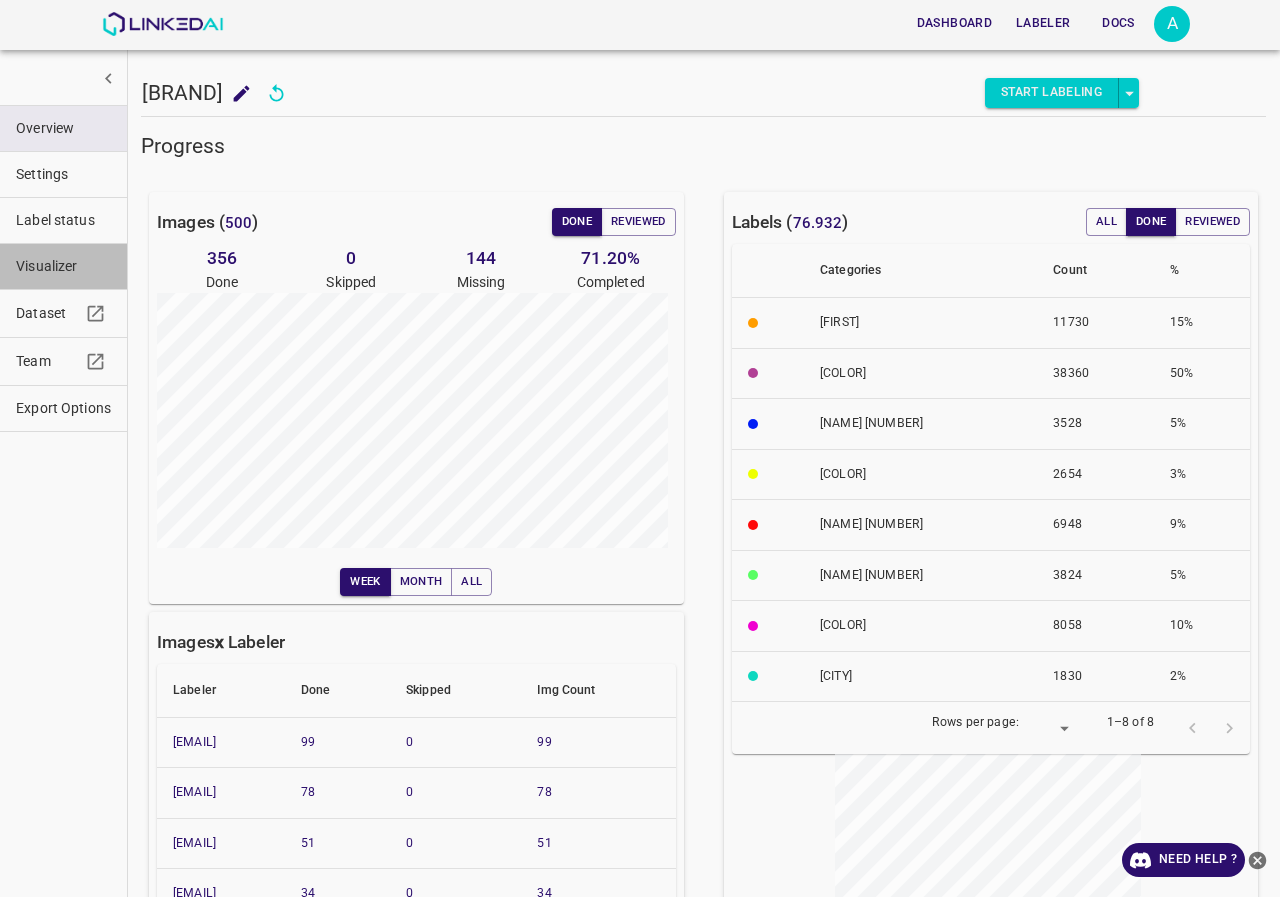 click on "Visualizer" at bounding box center (63, 266) 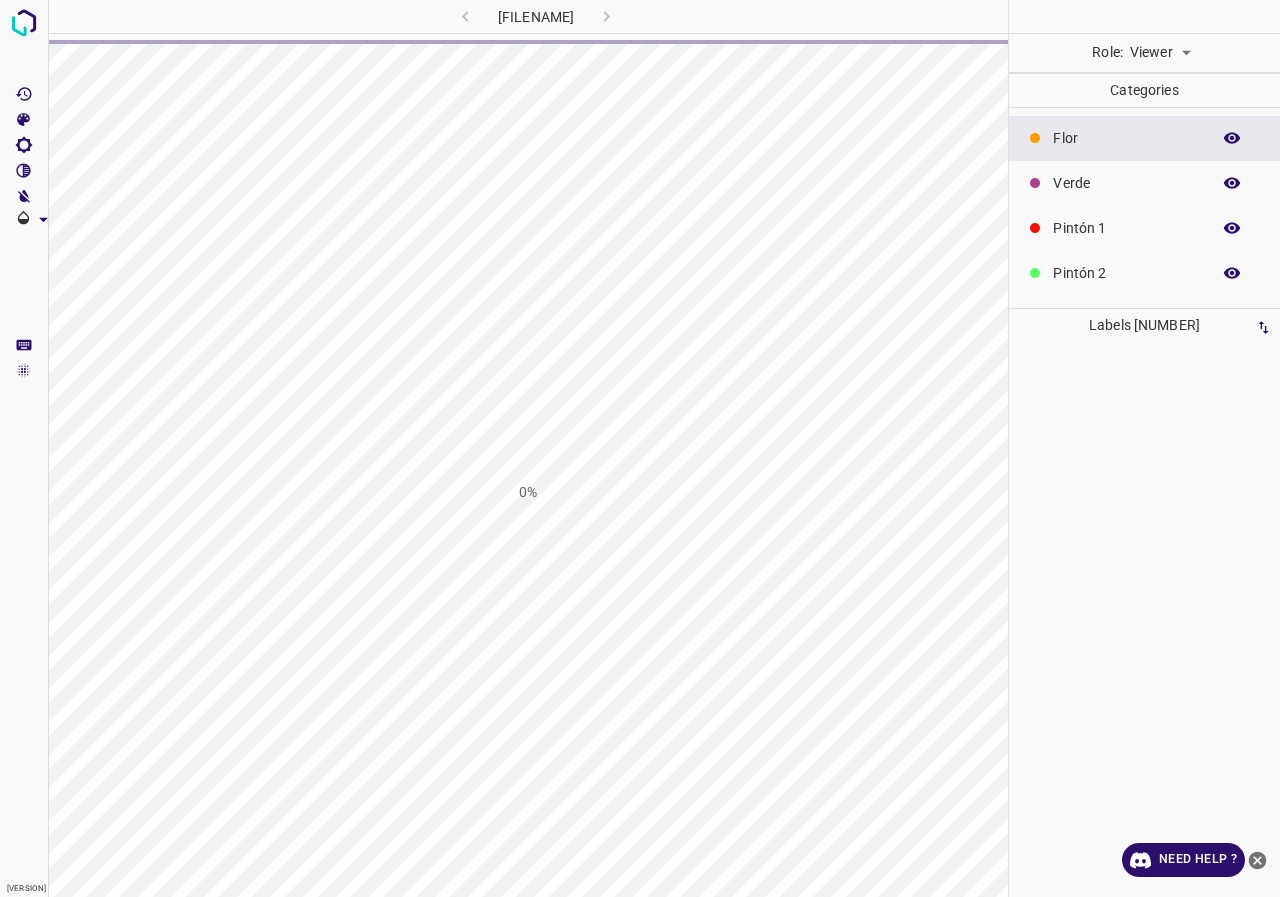 scroll, scrollTop: 0, scrollLeft: 0, axis: both 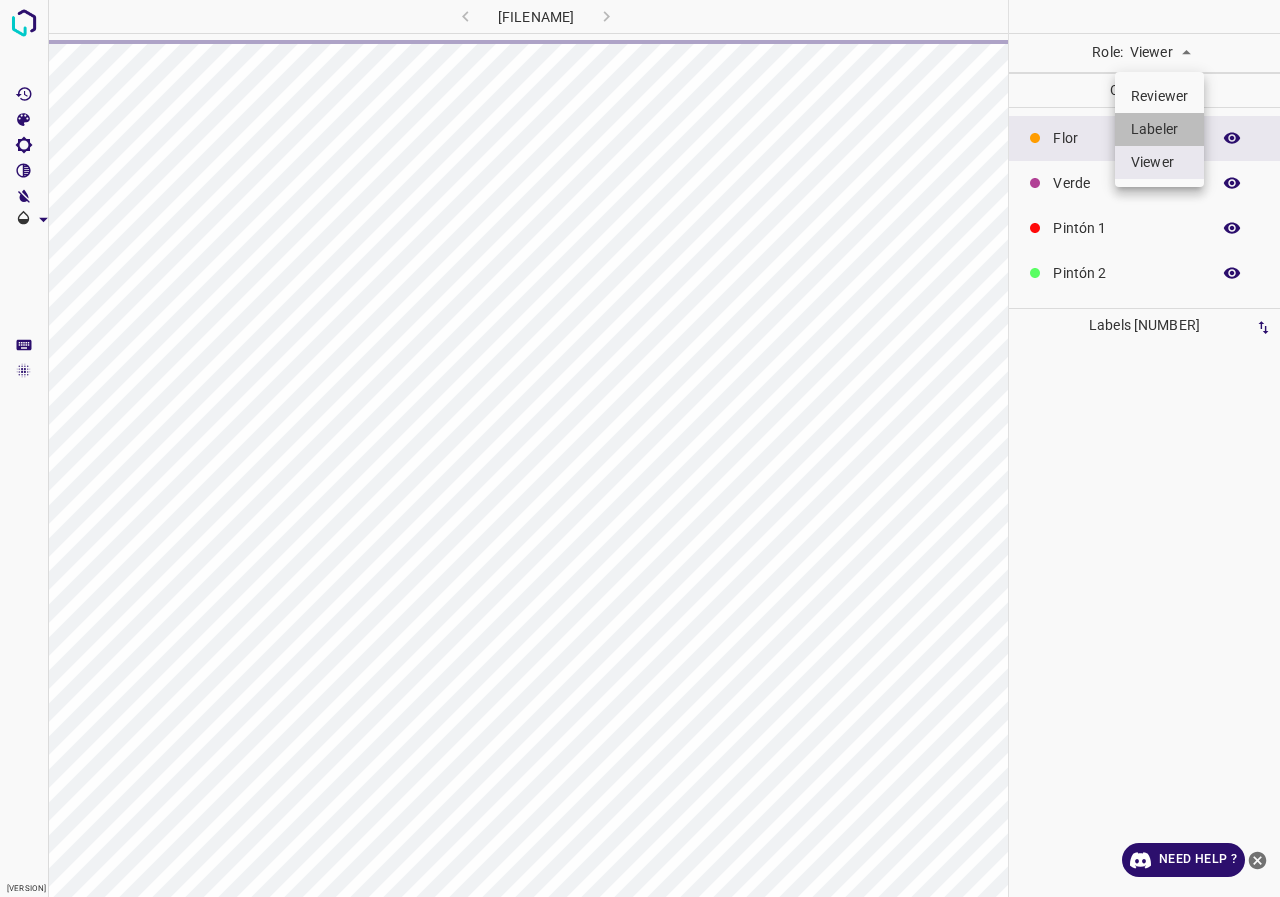 click on "Labeler" at bounding box center (1159, 129) 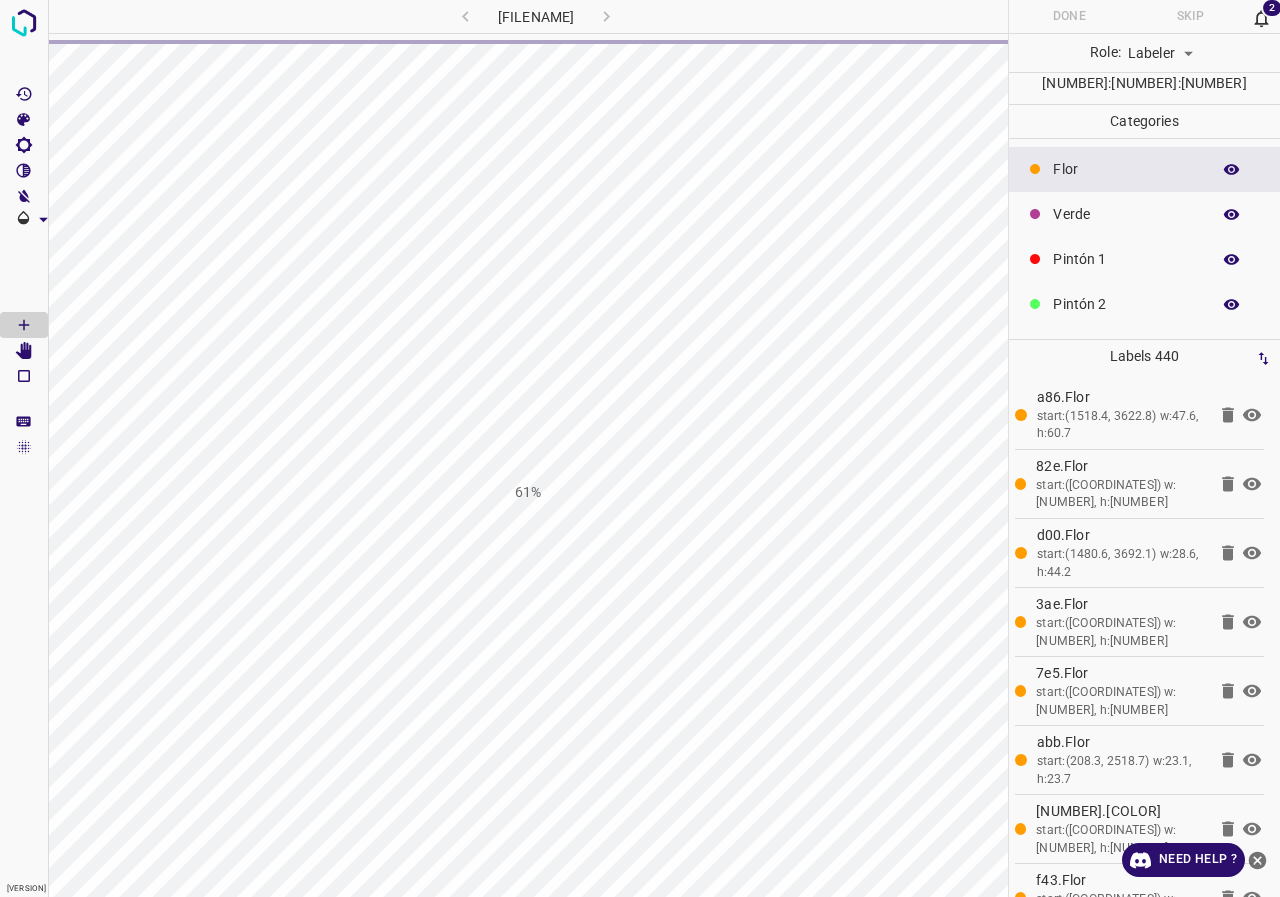 click at bounding box center [1261, 18] 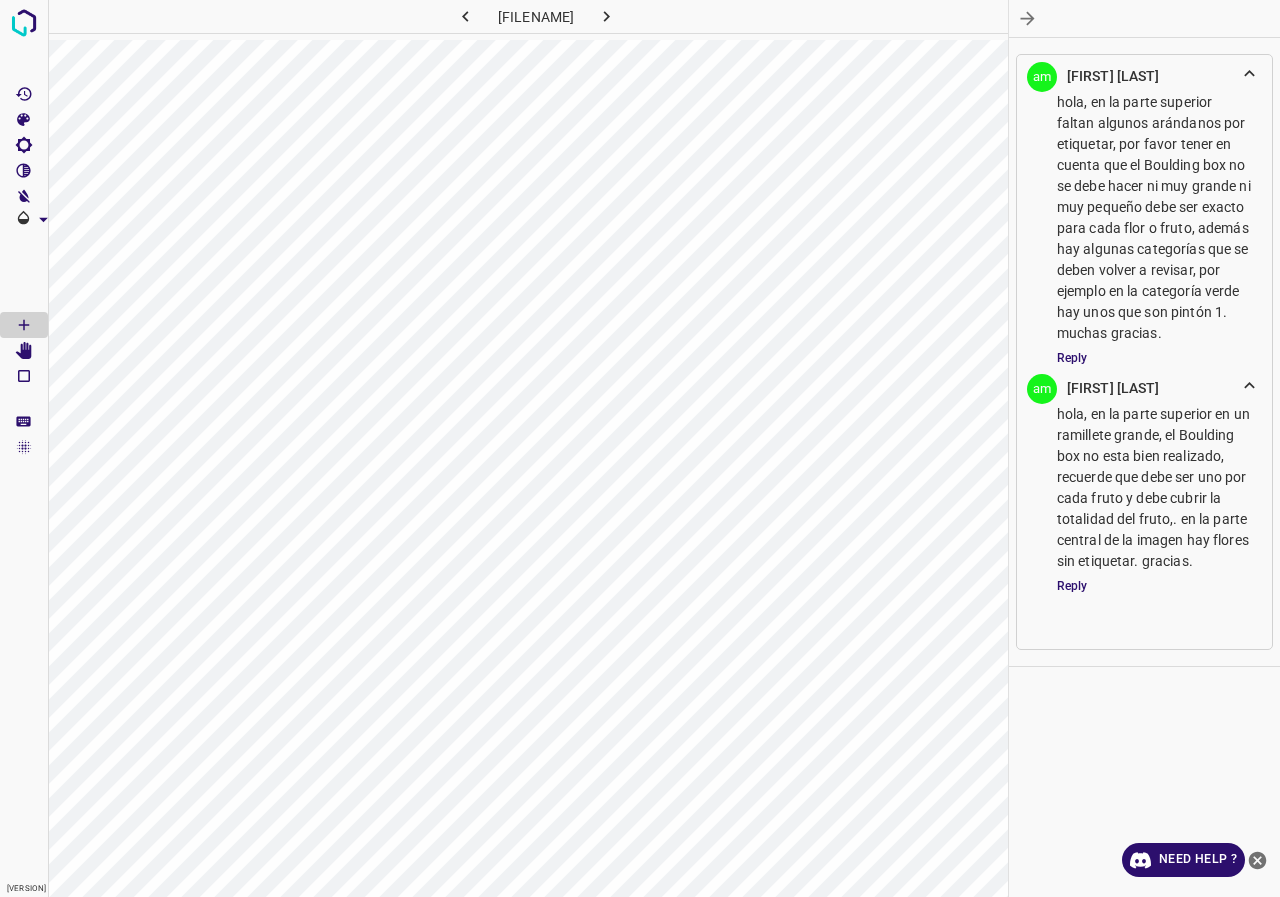 scroll, scrollTop: 0, scrollLeft: 3, axis: horizontal 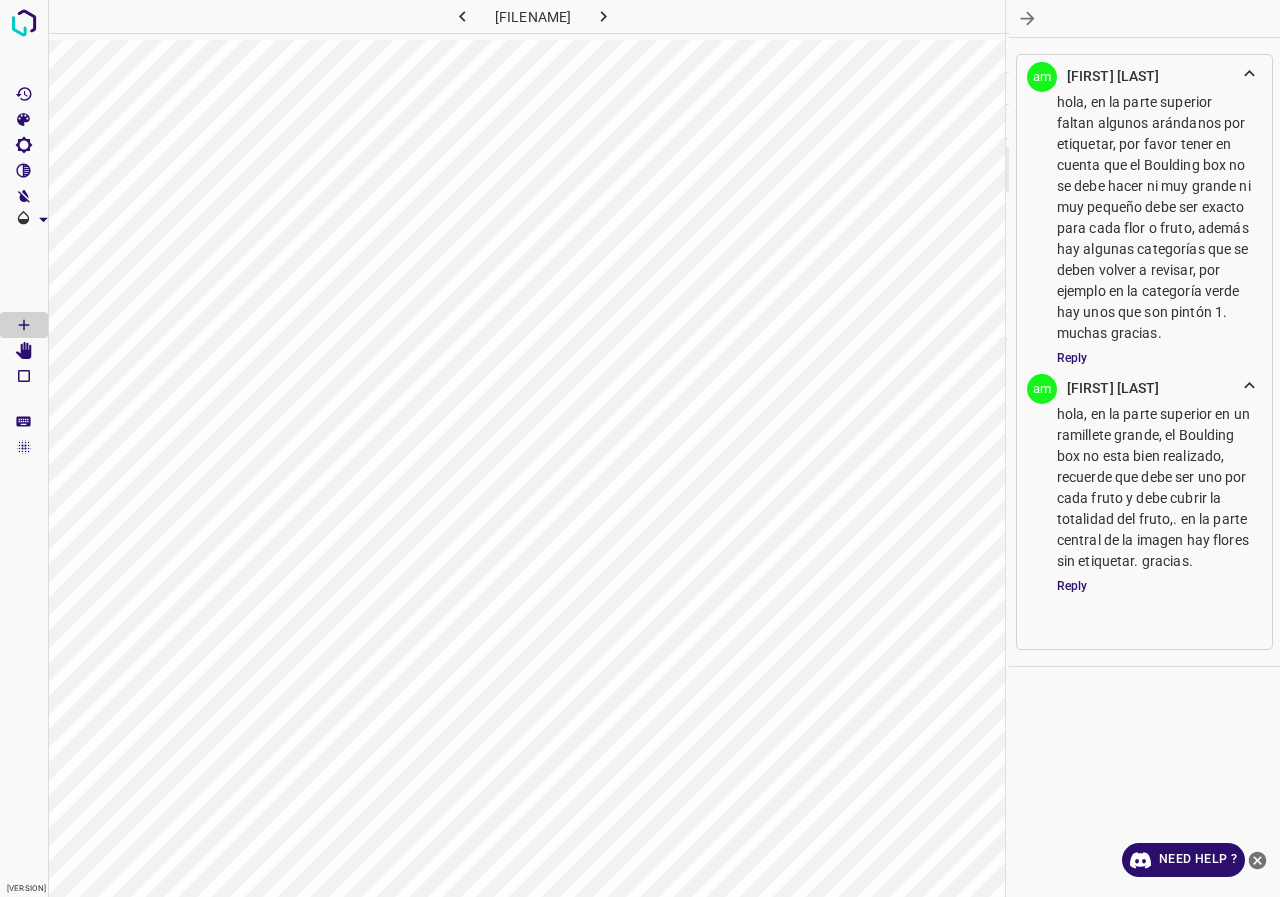 click at bounding box center (1027, 18) 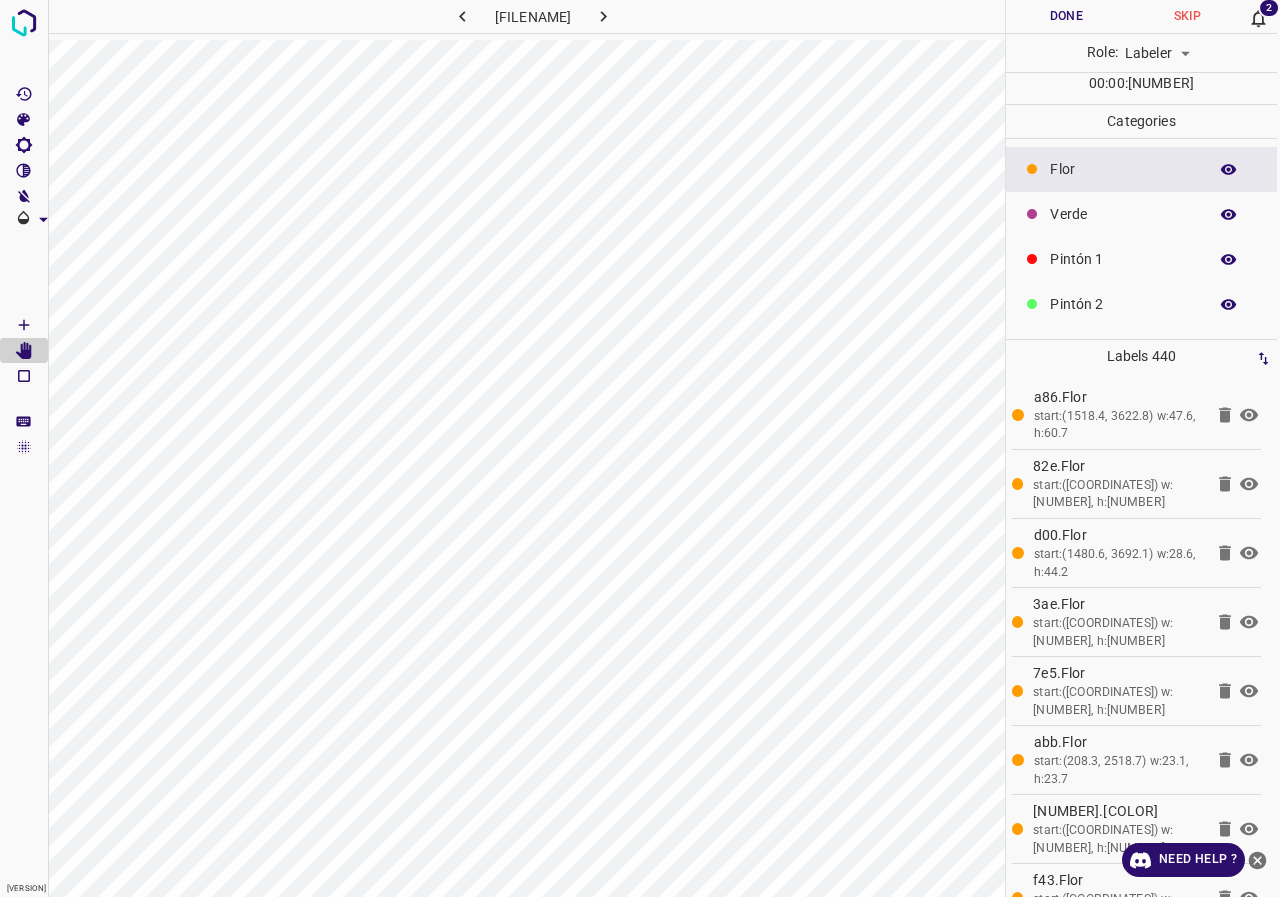 scroll, scrollTop: 176, scrollLeft: 0, axis: vertical 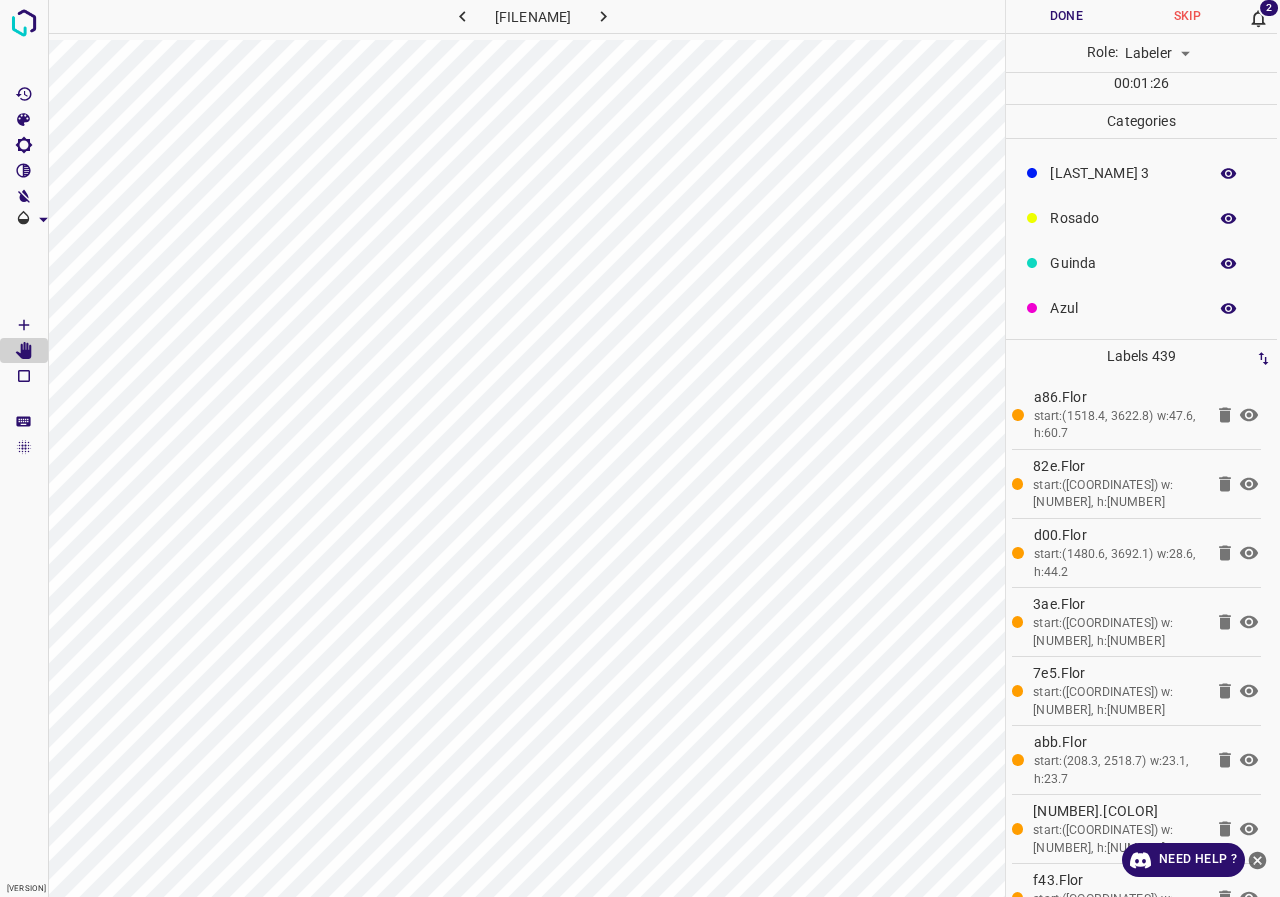 click on "Azul" at bounding box center (1123, -7) 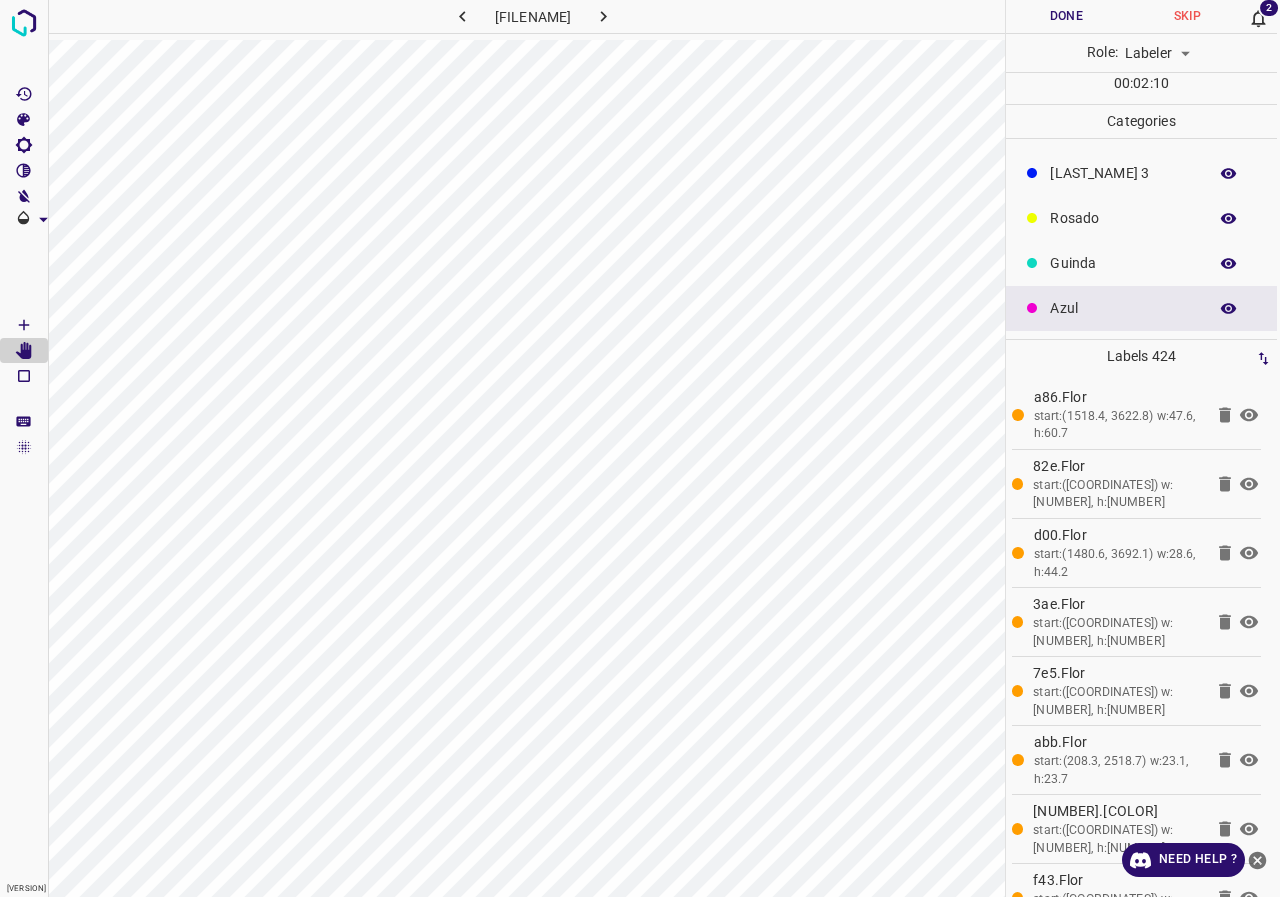 scroll, scrollTop: 0, scrollLeft: 0, axis: both 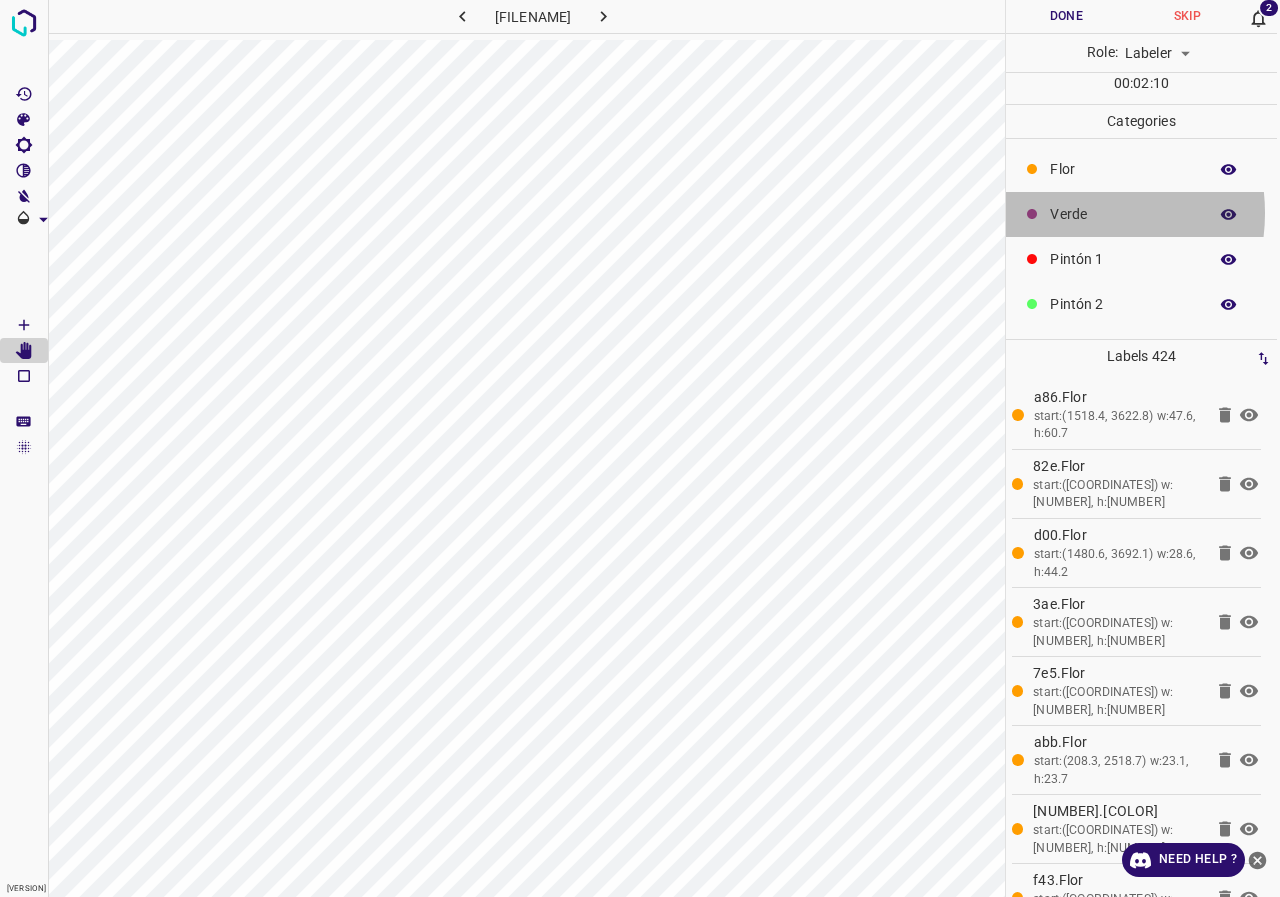 click on "Verde" at bounding box center (1123, 169) 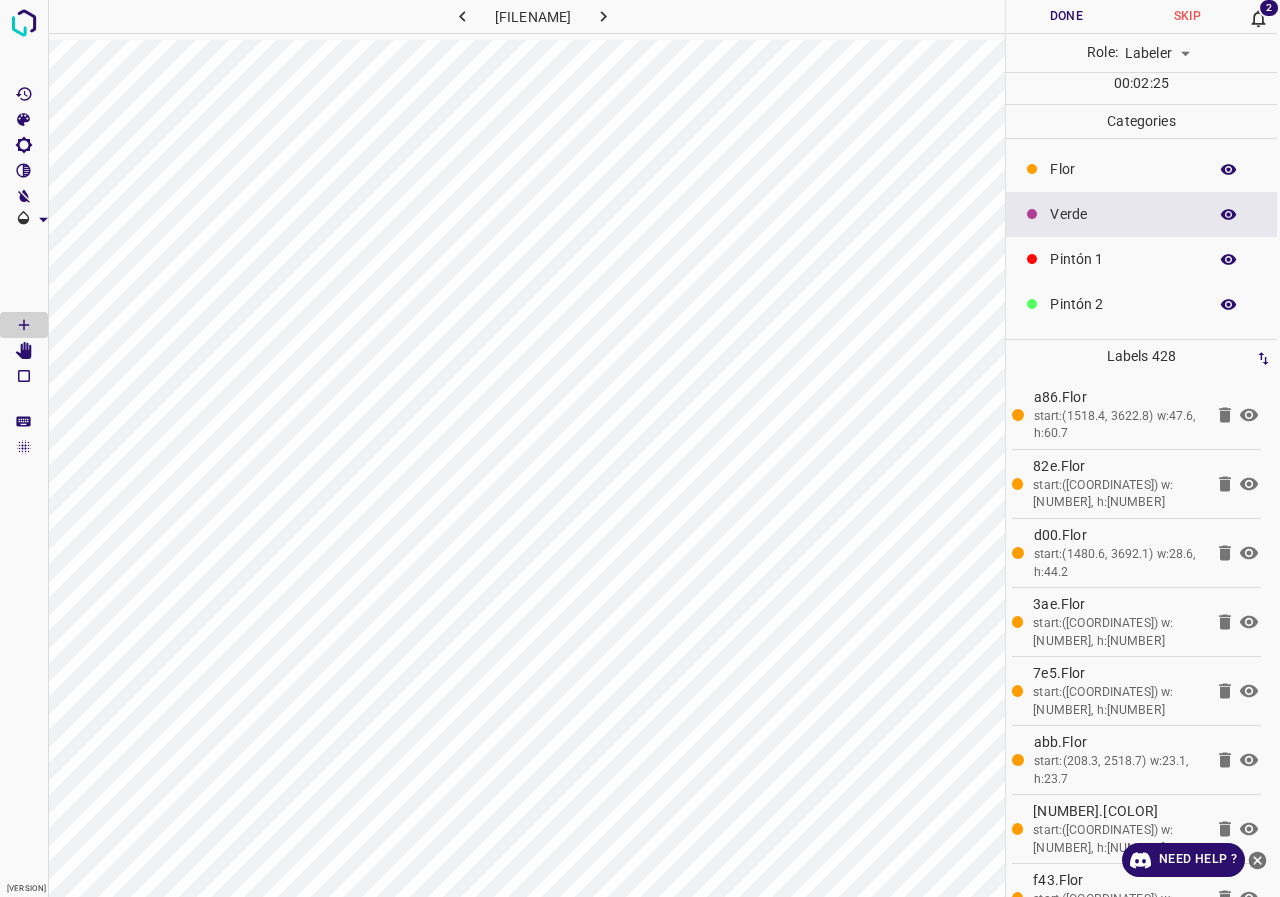 click on "[COLOR]" at bounding box center (1123, 214) 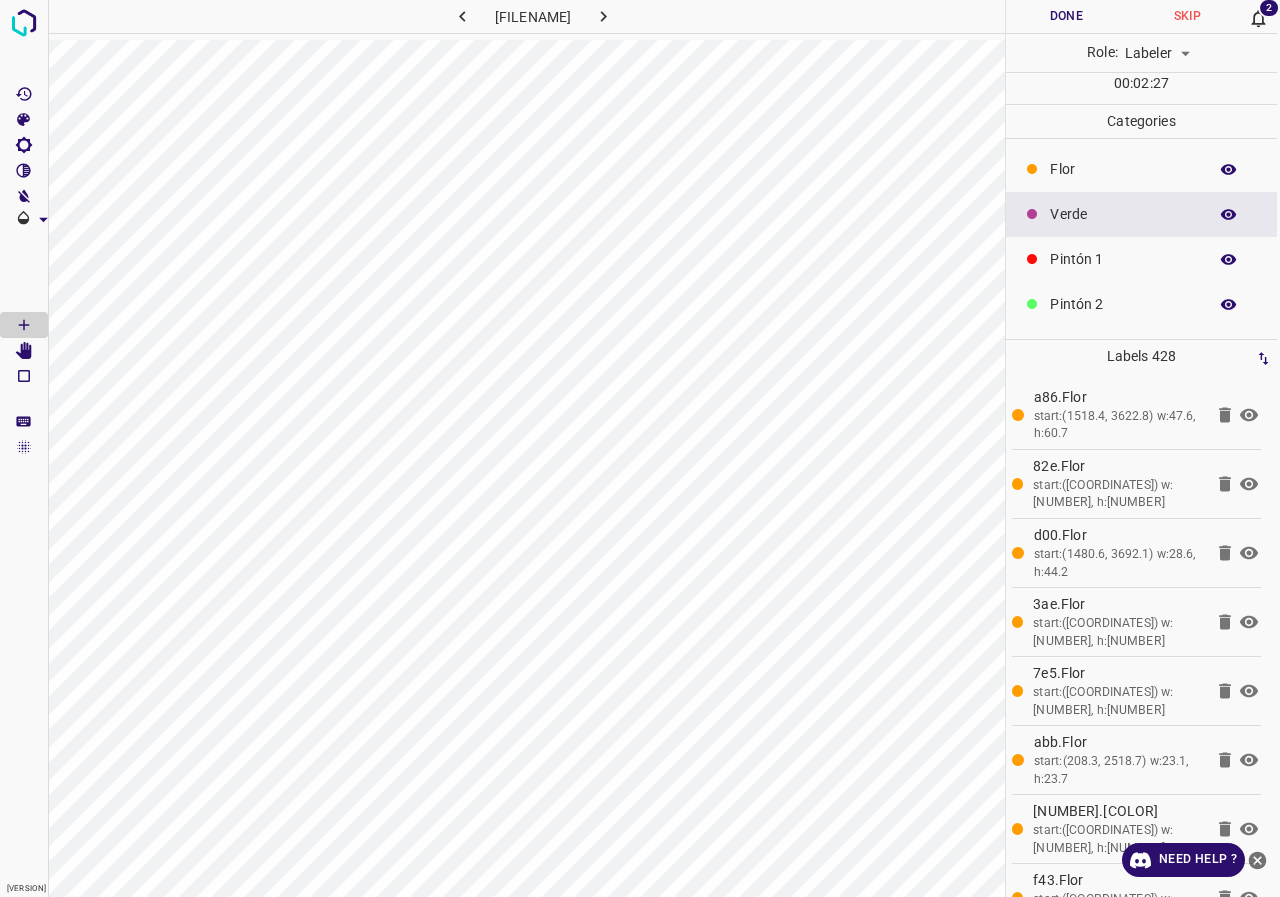 click on "[NAME]" at bounding box center (1141, 169) 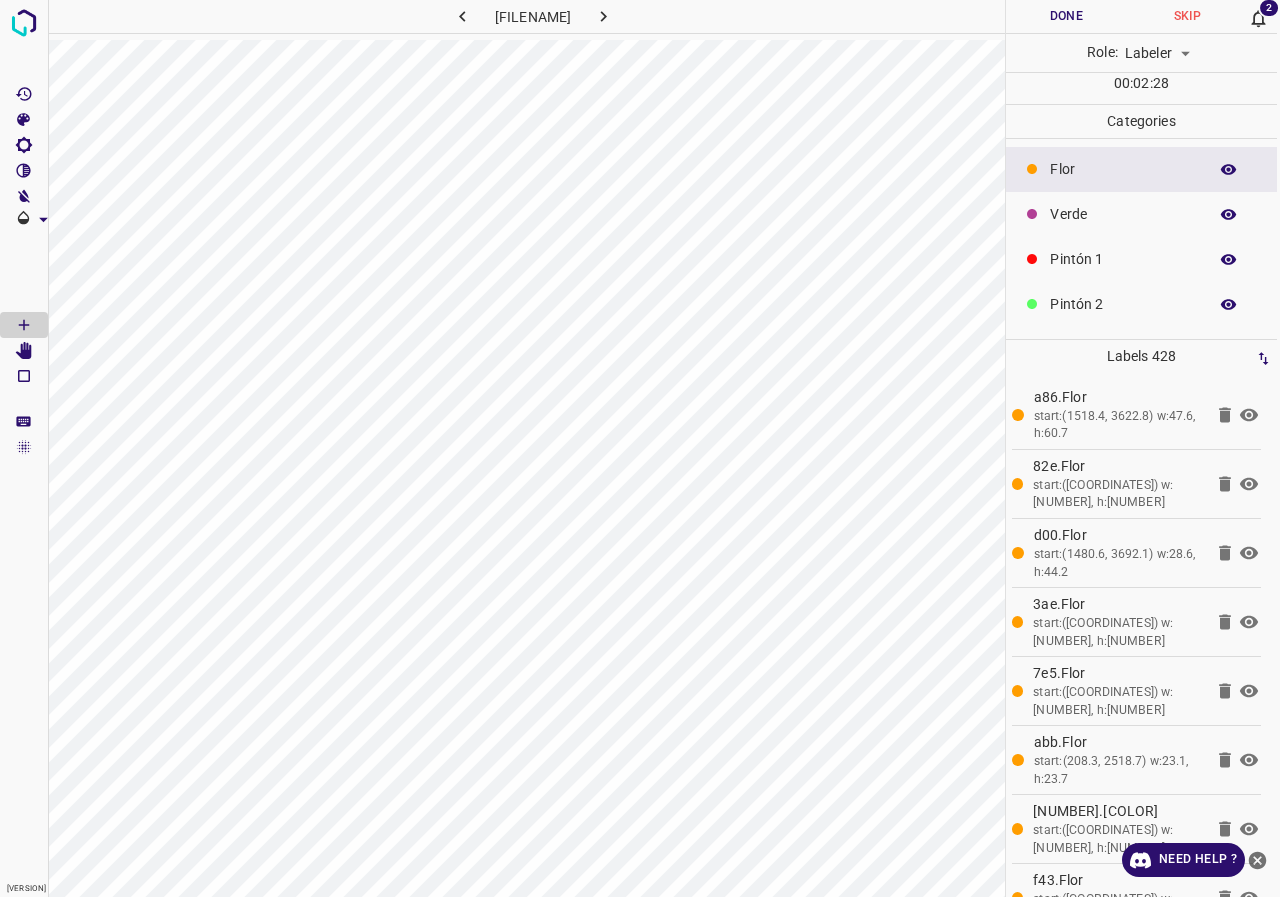 click on "[COLOR]" at bounding box center [1141, 214] 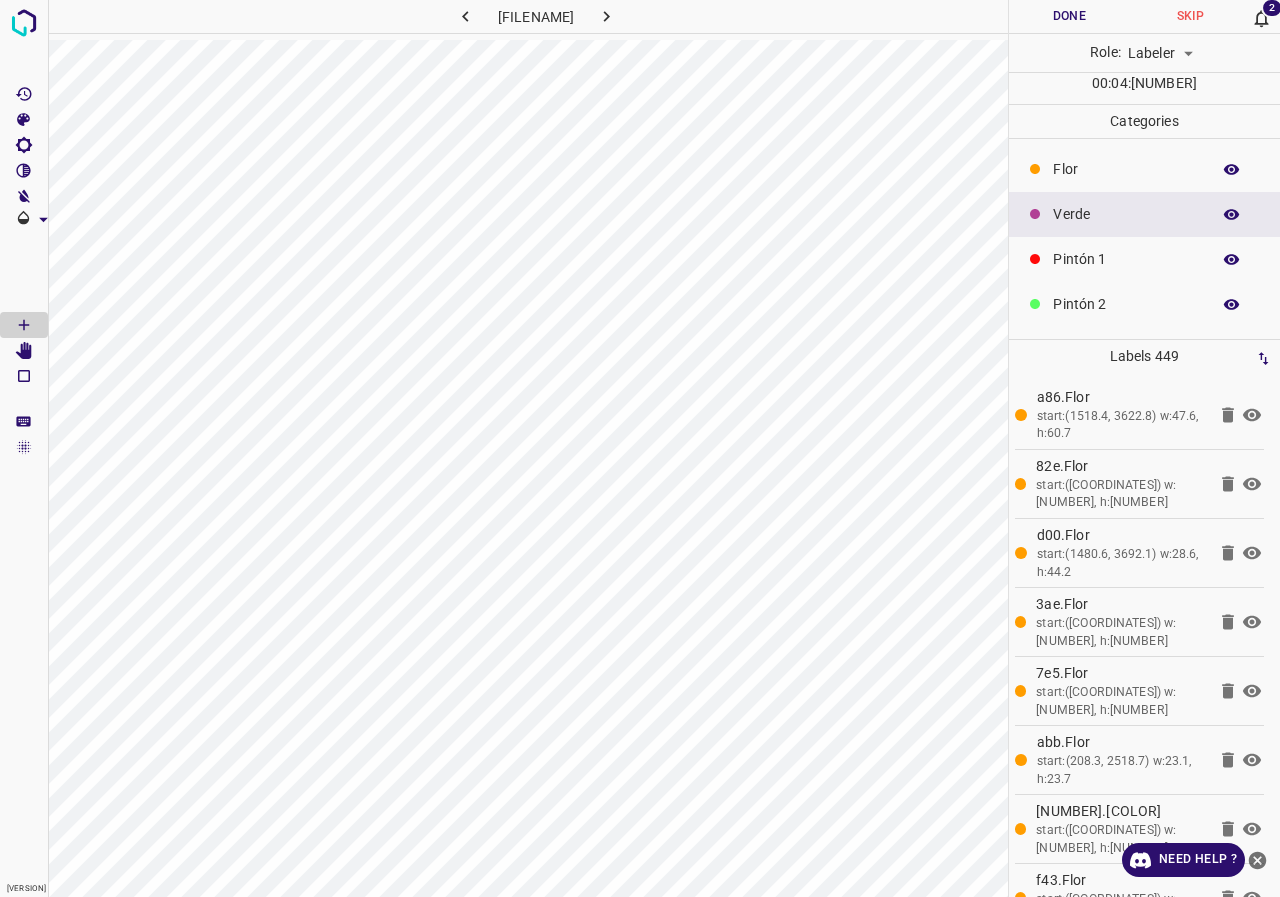 scroll, scrollTop: 0, scrollLeft: 3, axis: horizontal 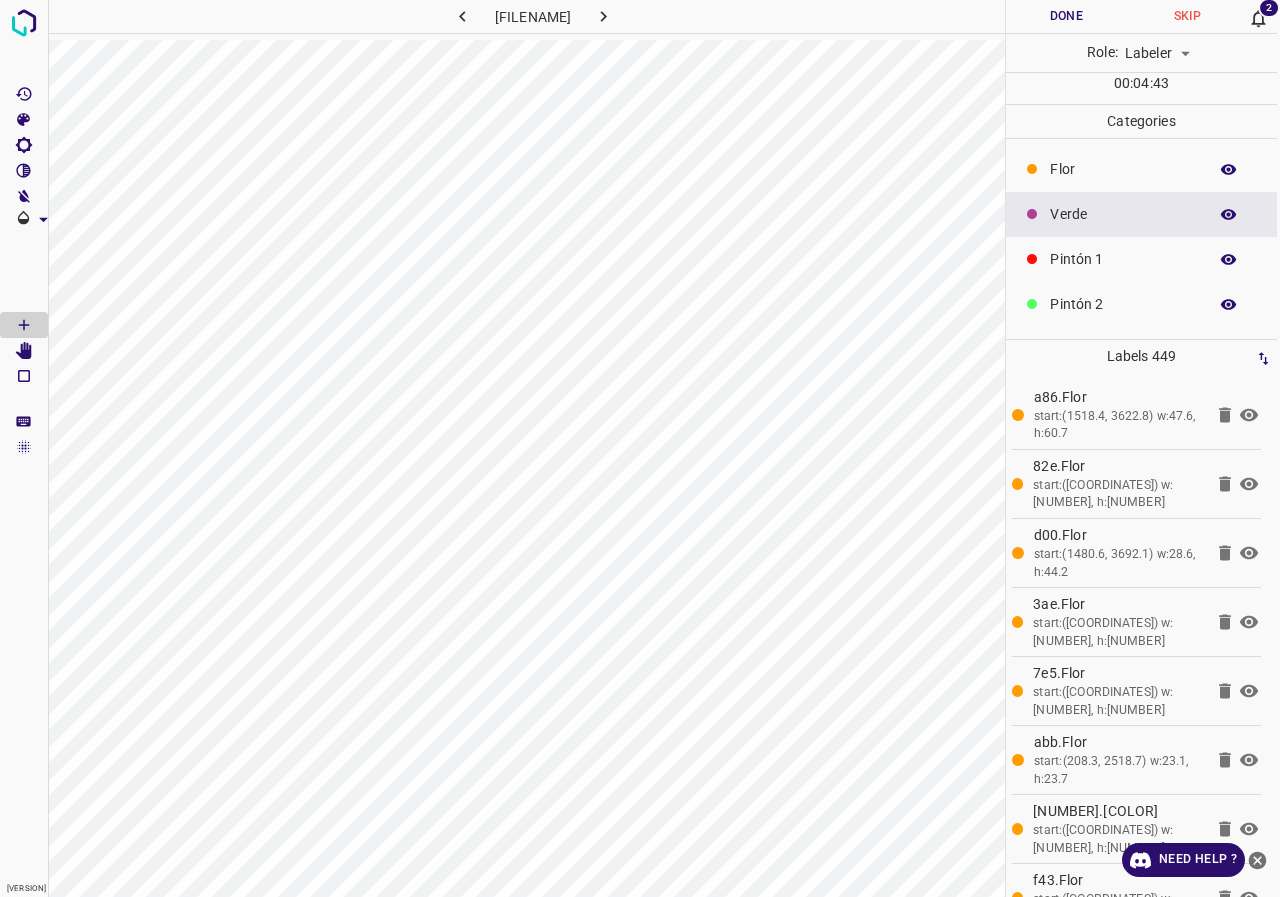 click on "Done" at bounding box center [1066, 16] 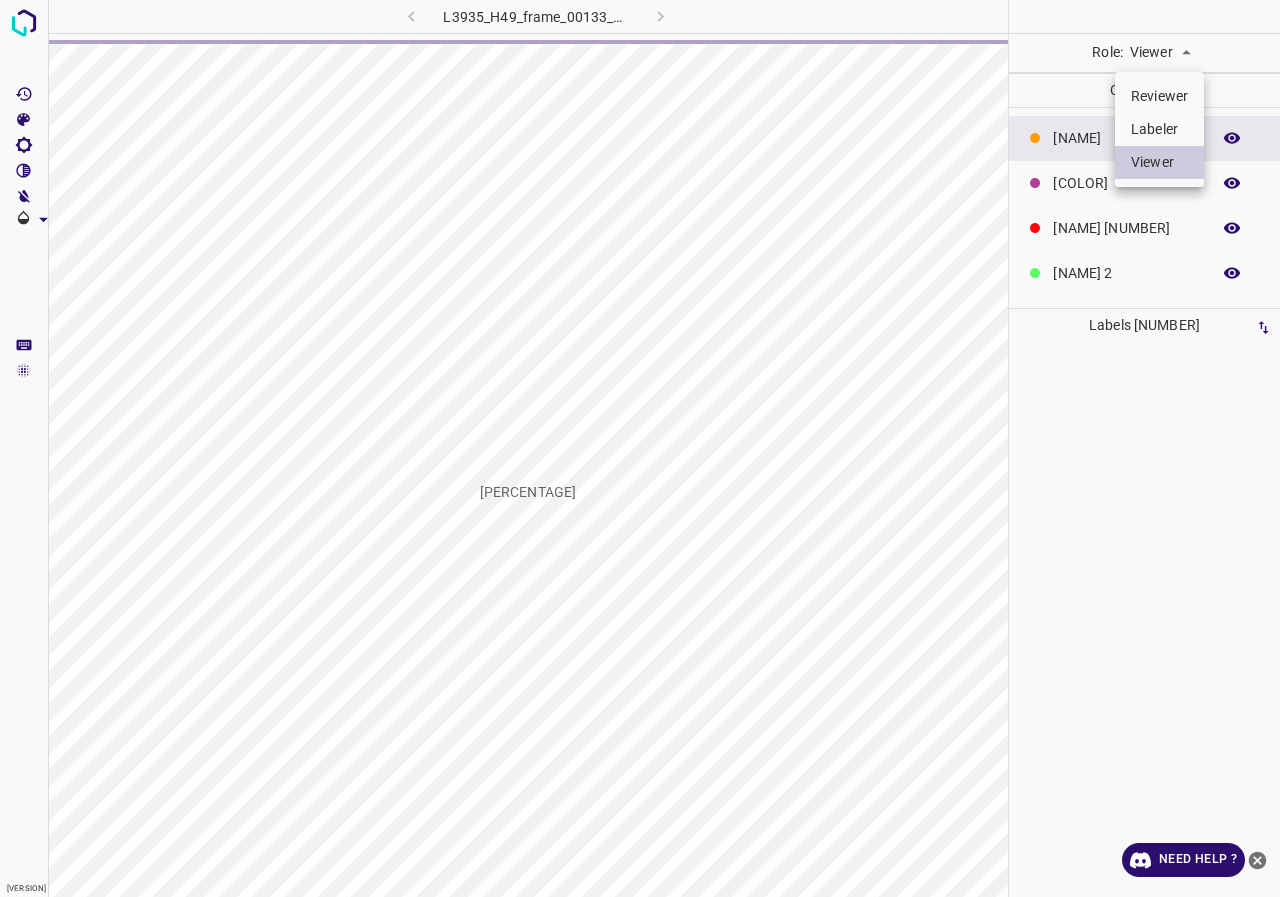 scroll, scrollTop: 0, scrollLeft: 0, axis: both 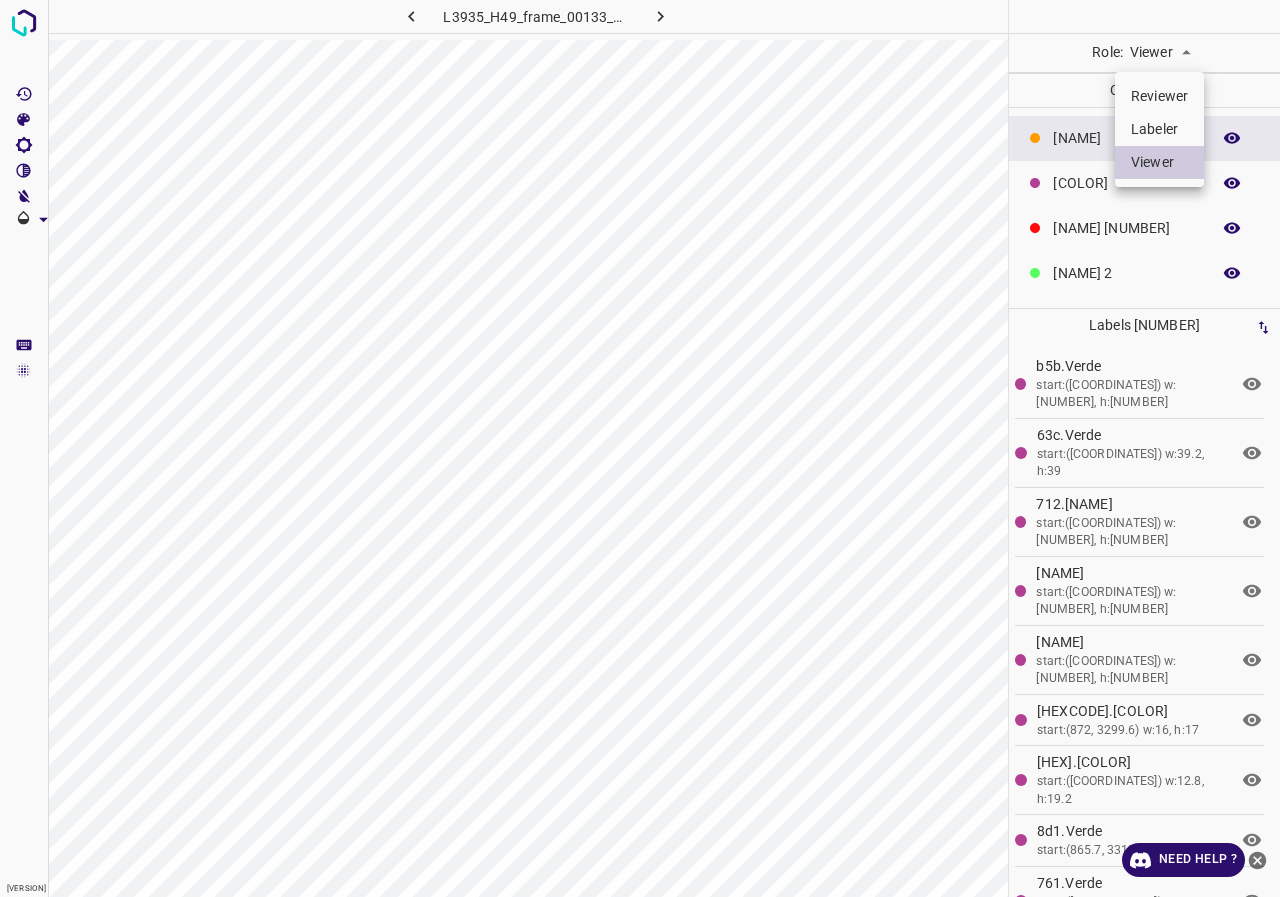 click on "Labeler" at bounding box center (1159, 129) 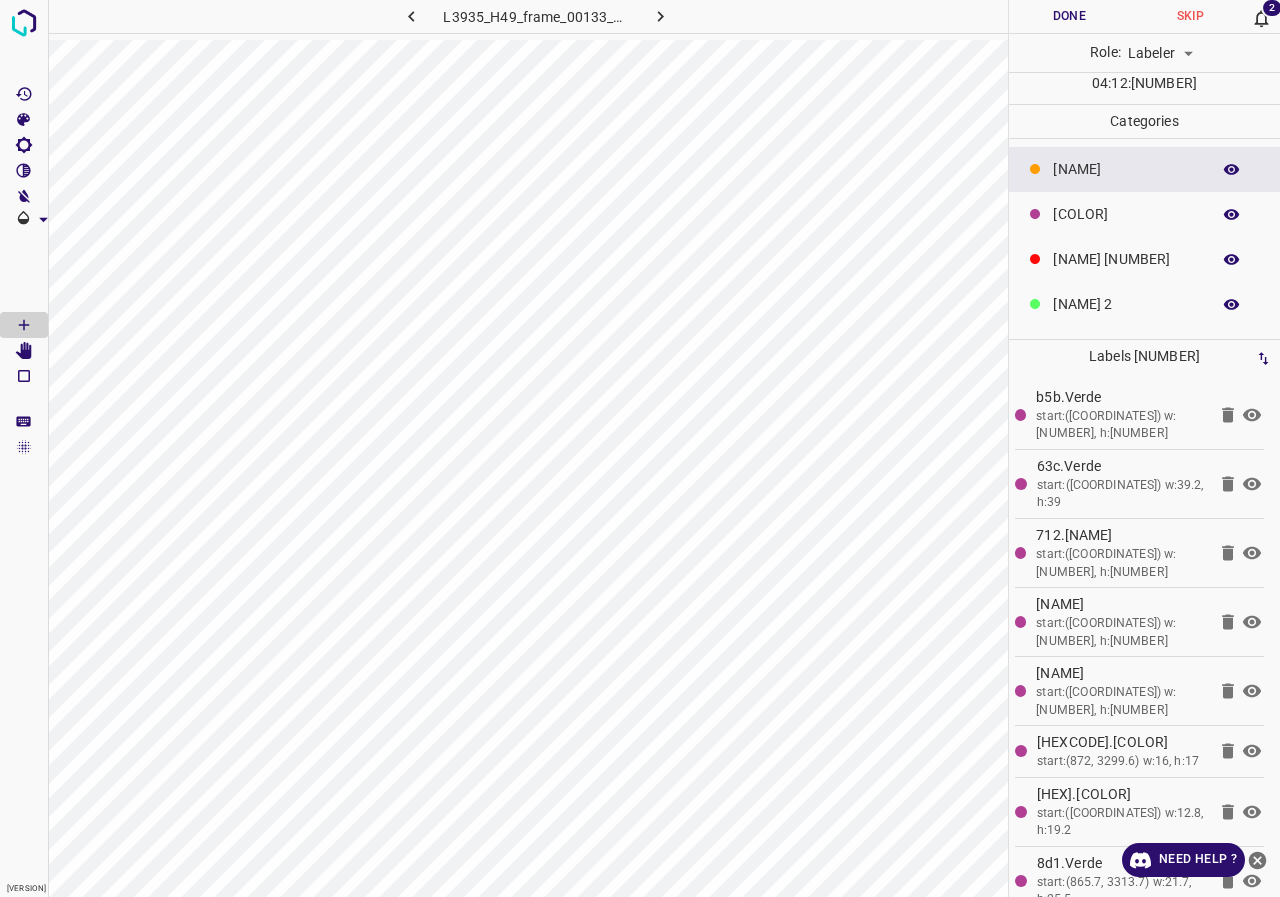 click at bounding box center (1261, 18) 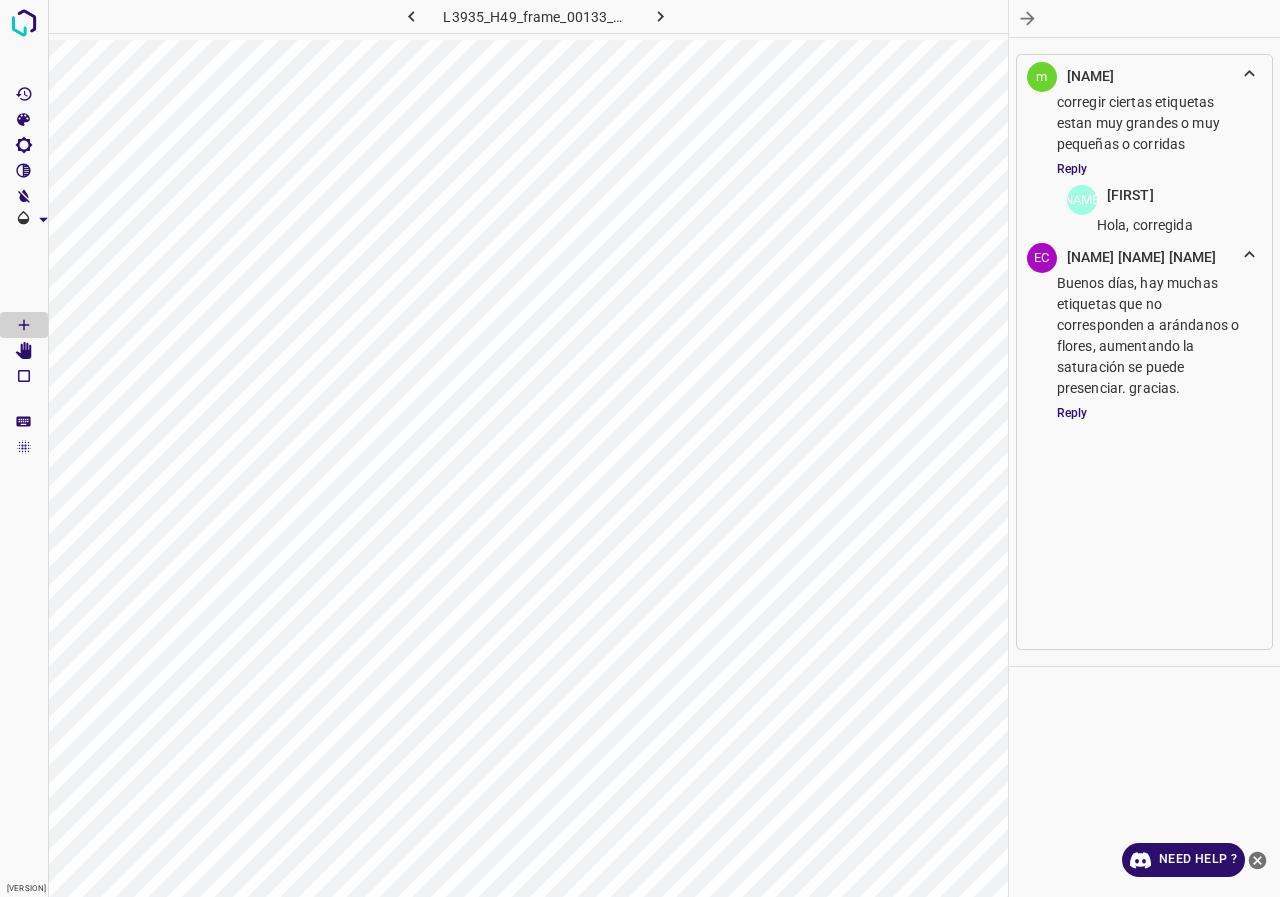 click at bounding box center (1144, 18) 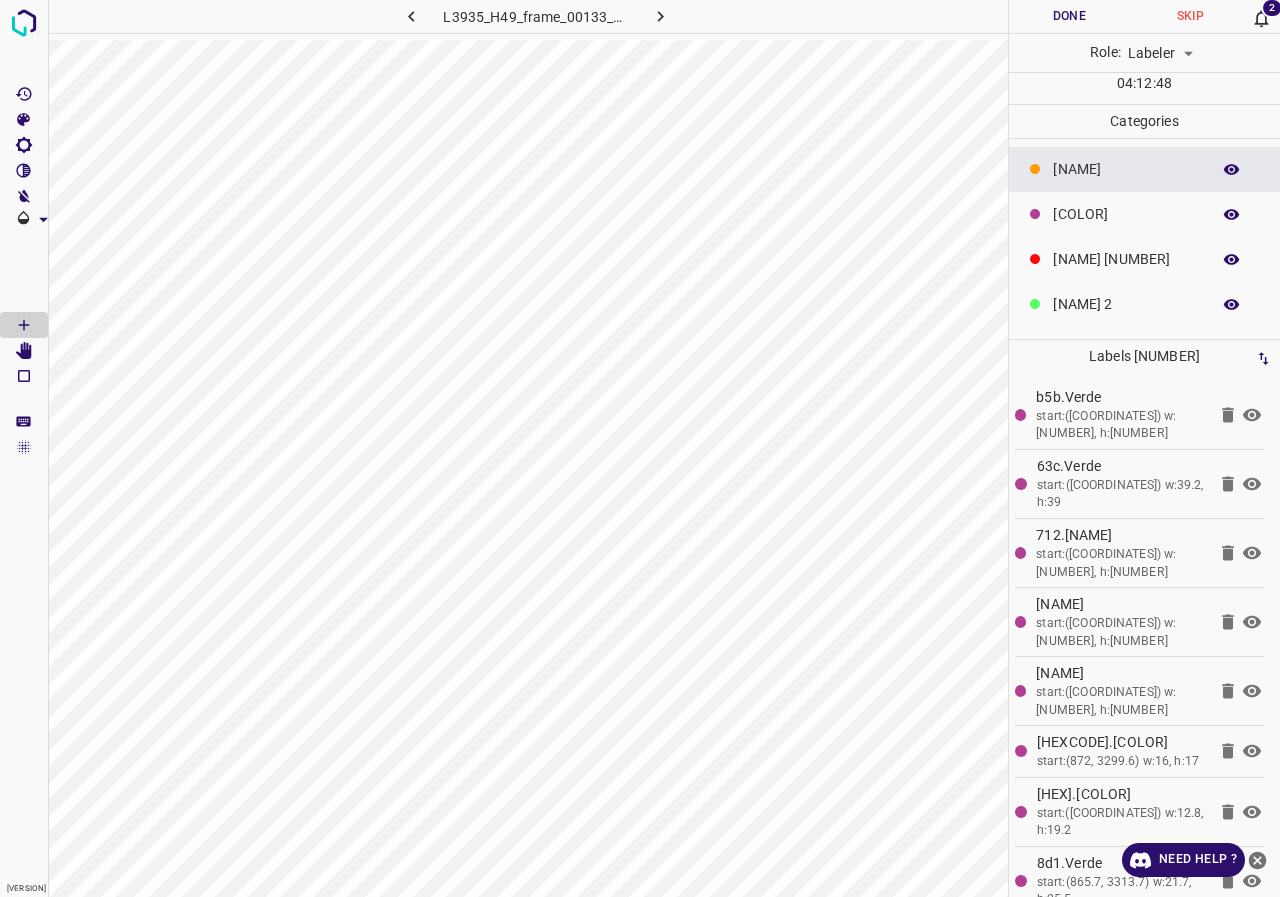 click on "Done" at bounding box center [1069, 16] 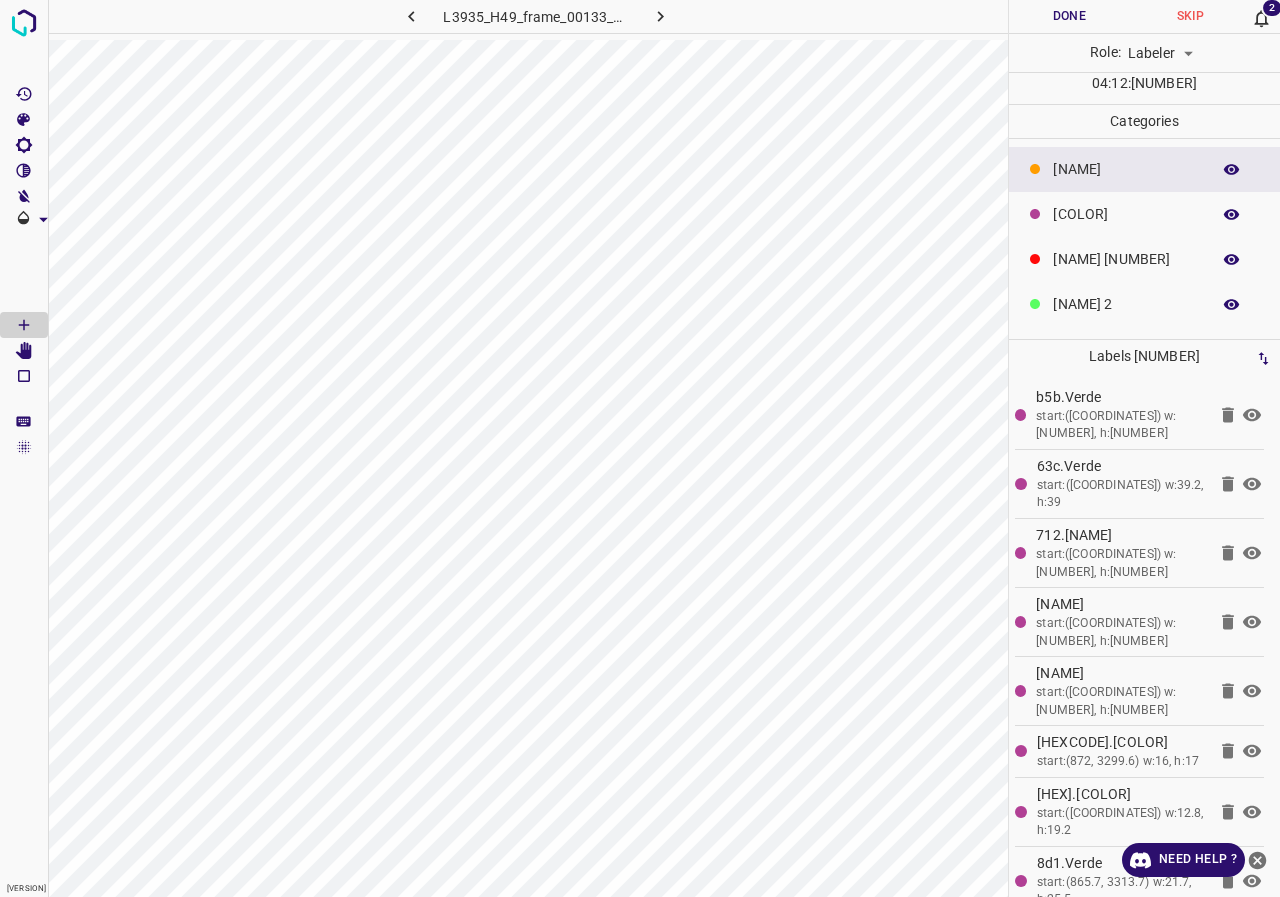 scroll, scrollTop: 0, scrollLeft: 2, axis: horizontal 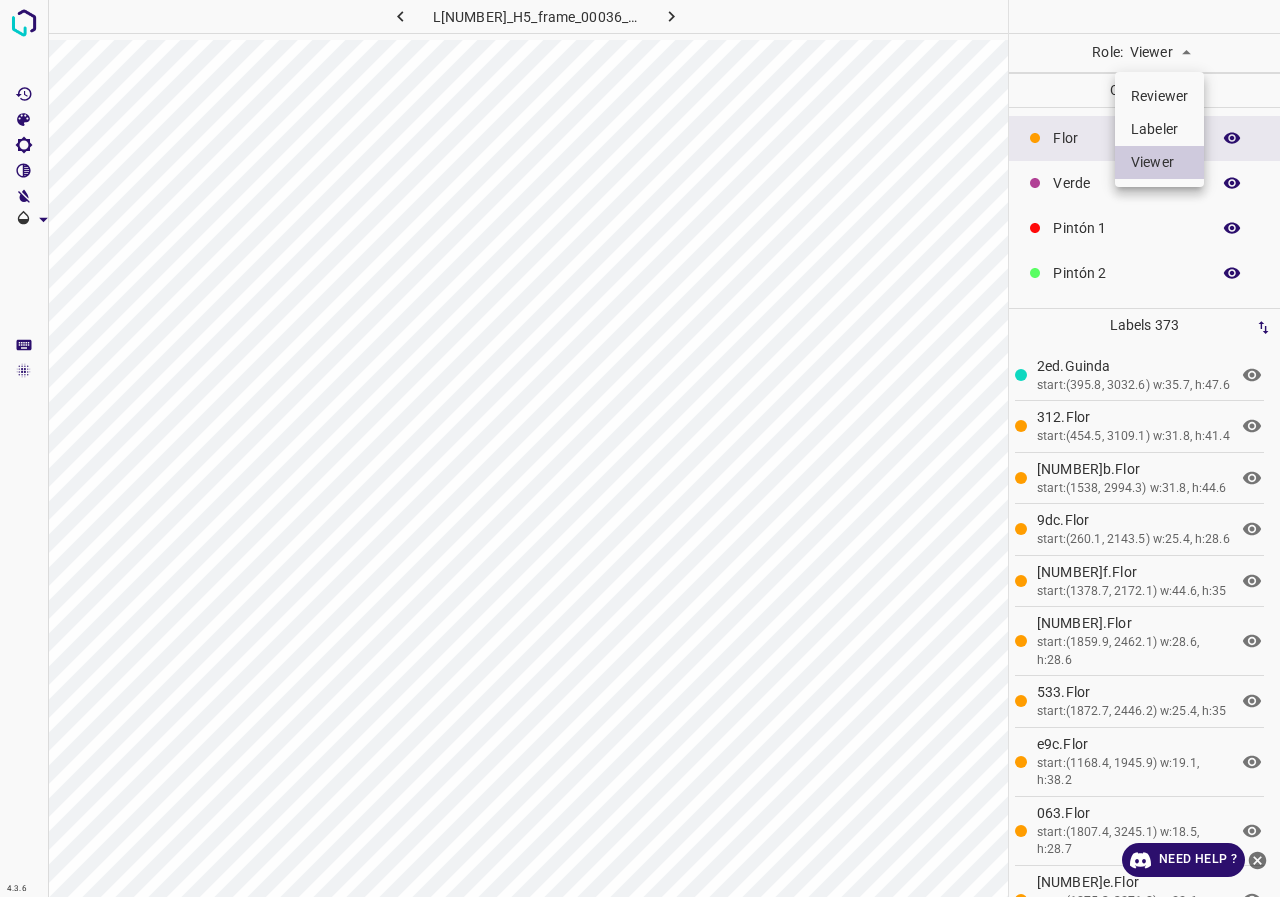 click on "4.3.6  L3938_H5_frame_00036_34801.jpg Role: Viewer viewer Categories Flor Verde Pintón 1 Pintón 2 Pintón 3 Rosado Guinda Azul Labels   373 2ed.Guinda
start:(395.8, 3032.6)
w:35.7, h:47.6
312.Flor
start:(454.5, 3109.1)
w:31.8, h:41.4
b93.Flor
start:(1538, 2994.3)
w:31.8, h:44.6
9dc.Flor
start:(260.1, 2143.5)
w:25.4, h:28.6
f70.Flor
start:(1378.7, 2172.1)
w:44.6, h:35
230.Flor
start:(1859.9, 2462.1)
w:28.6, h:28.6
533.Flor
start:(1872.7, 2446.2)
w:25.4, h:35
e9c.Flor
start:(1168.4, 1945.9)
w:19.1, h:38.2
063.Flor
start:(1807.4, 3245.1)
w:18.5, h:28.7
9e4.Flor
start:(1875.3, 3271.8)
w:22.6, h:30.8
720.Verde
start:(171.9, 2860)
w:67.4, h:55.5
506.Verde
start:(271.1, 2907.6)
w:39.6, h:31.7
e7b.Verde ae0.Verde b15.Verde b6d.Verde" at bounding box center (640, 448) 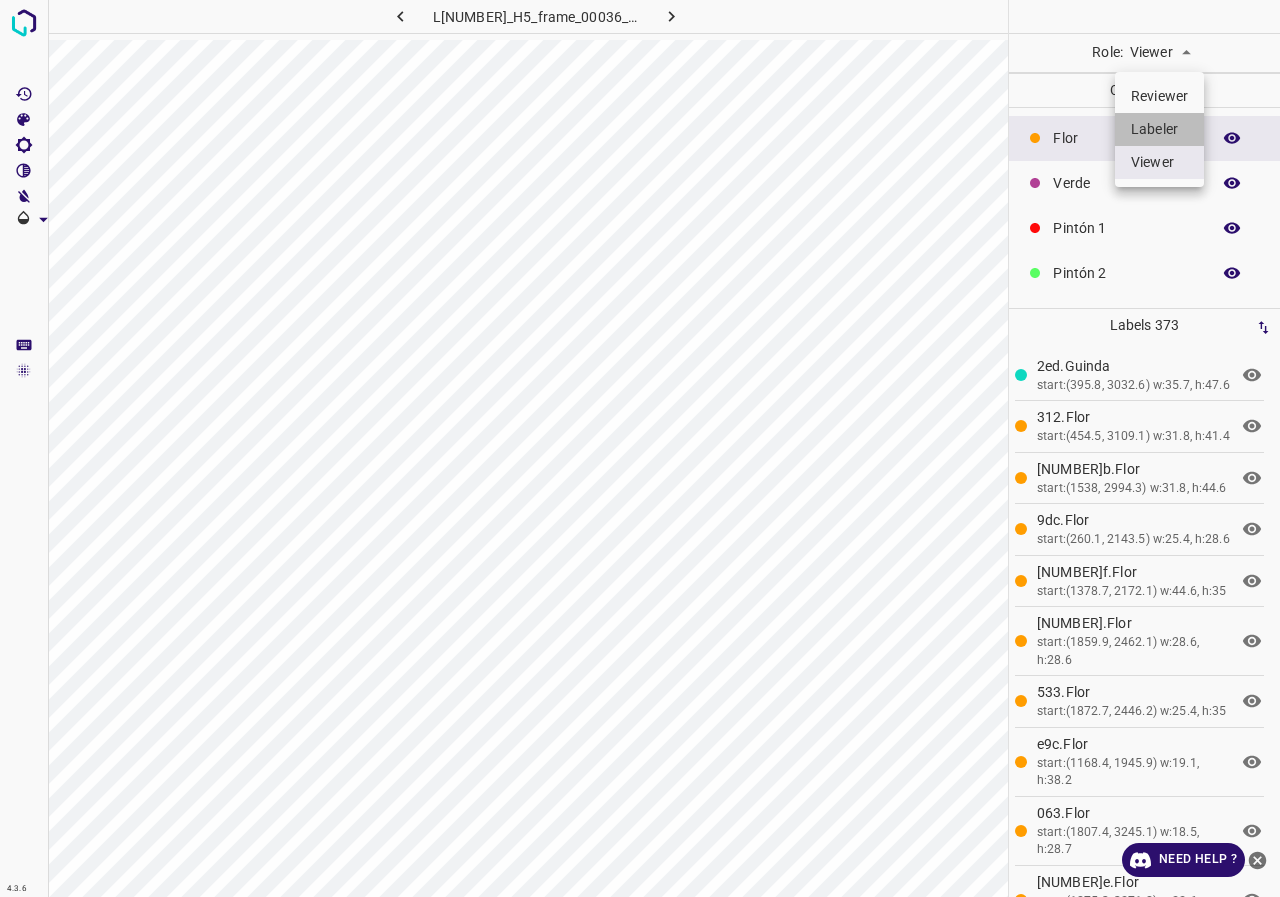 click on "Labeler" at bounding box center (1159, 129) 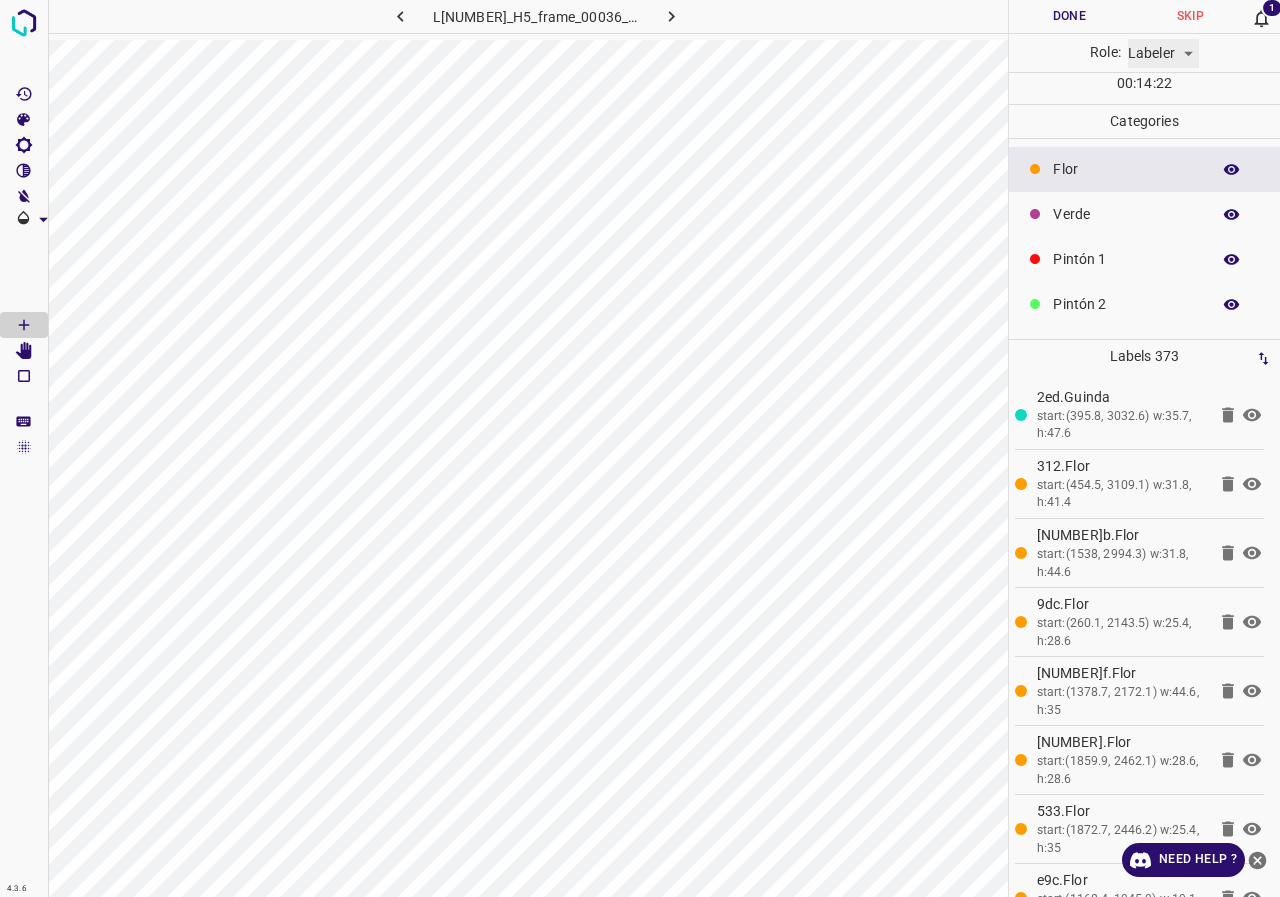 scroll, scrollTop: 176, scrollLeft: 0, axis: vertical 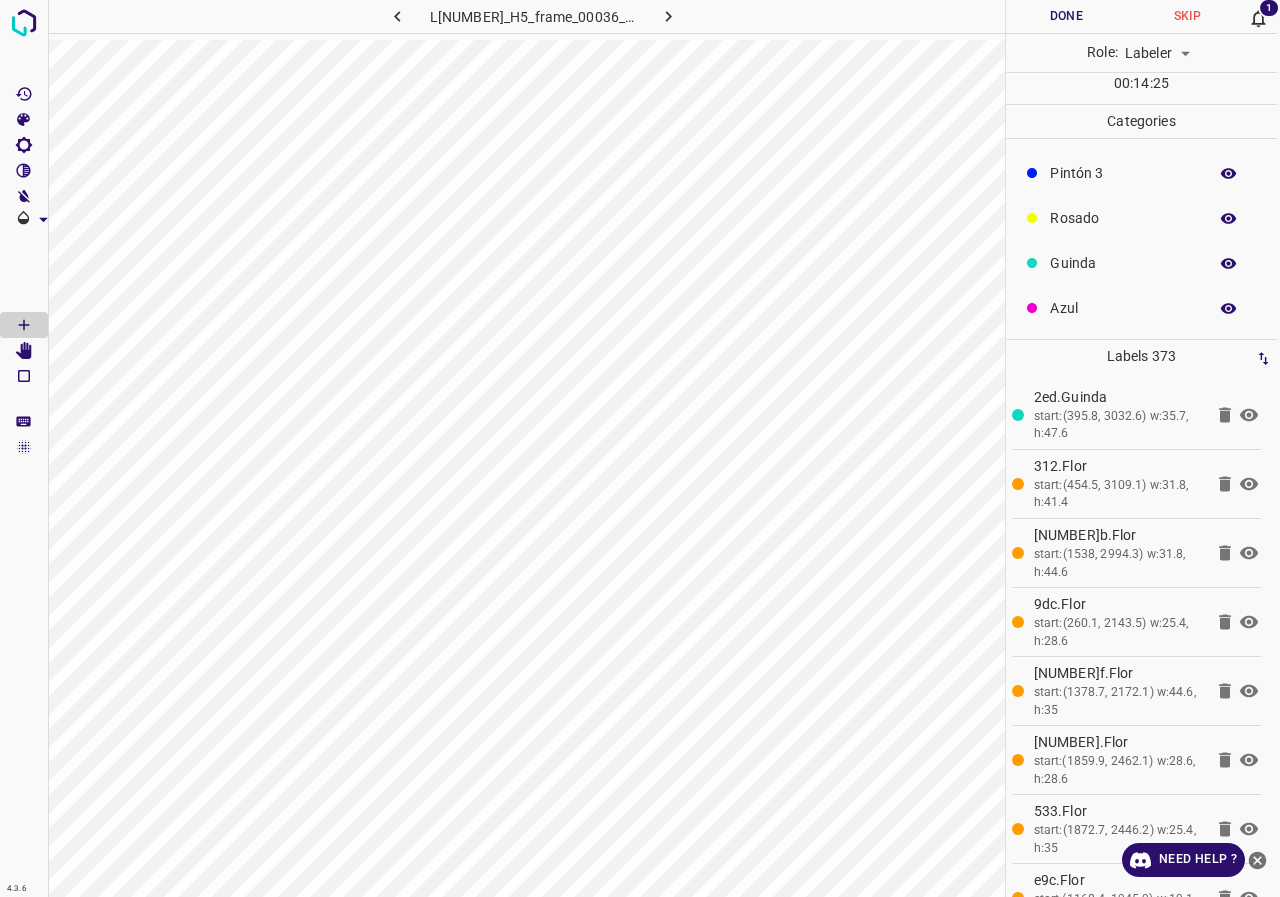 click at bounding box center [1229, -6] 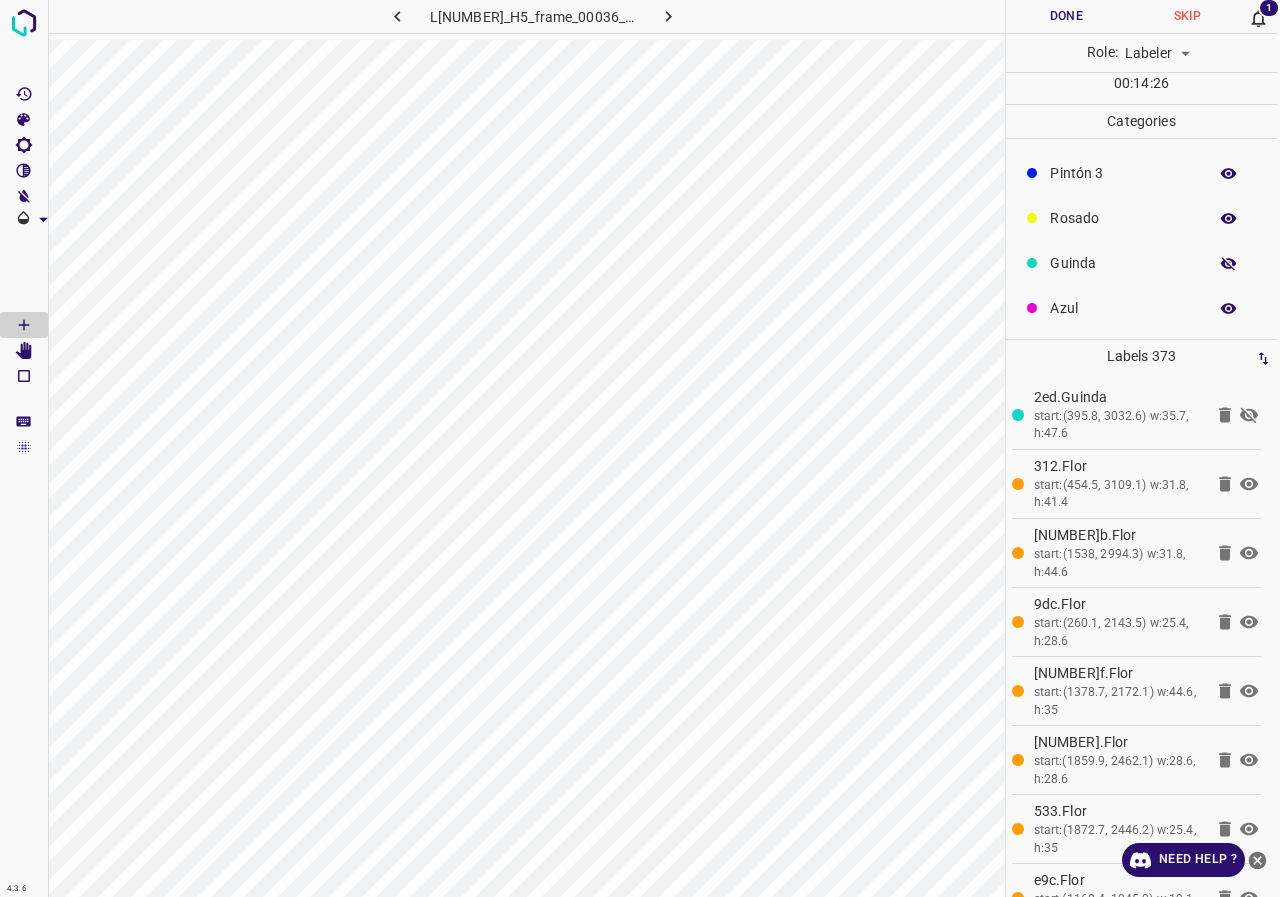 click at bounding box center (1229, 264) 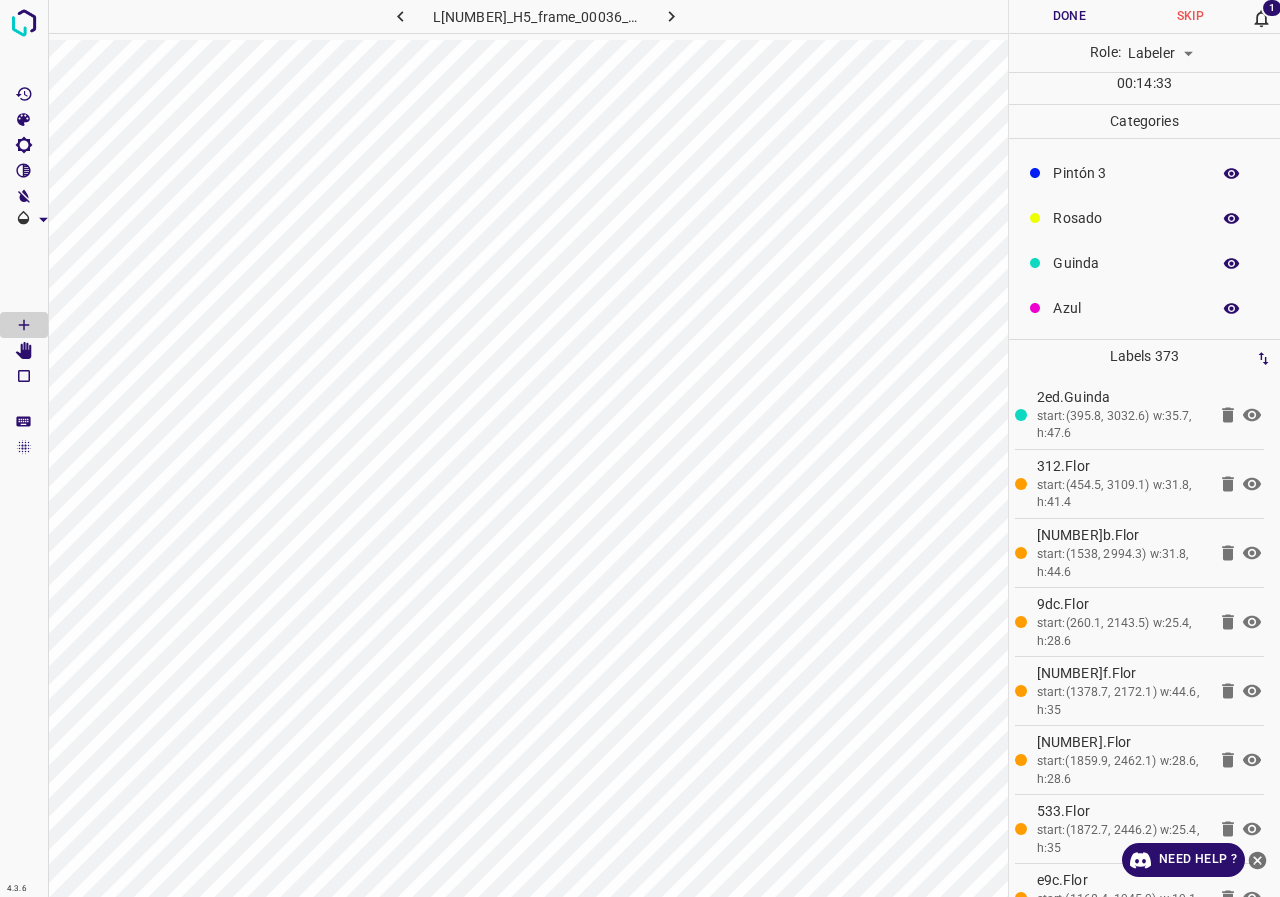 scroll, scrollTop: 0, scrollLeft: 3, axis: horizontal 